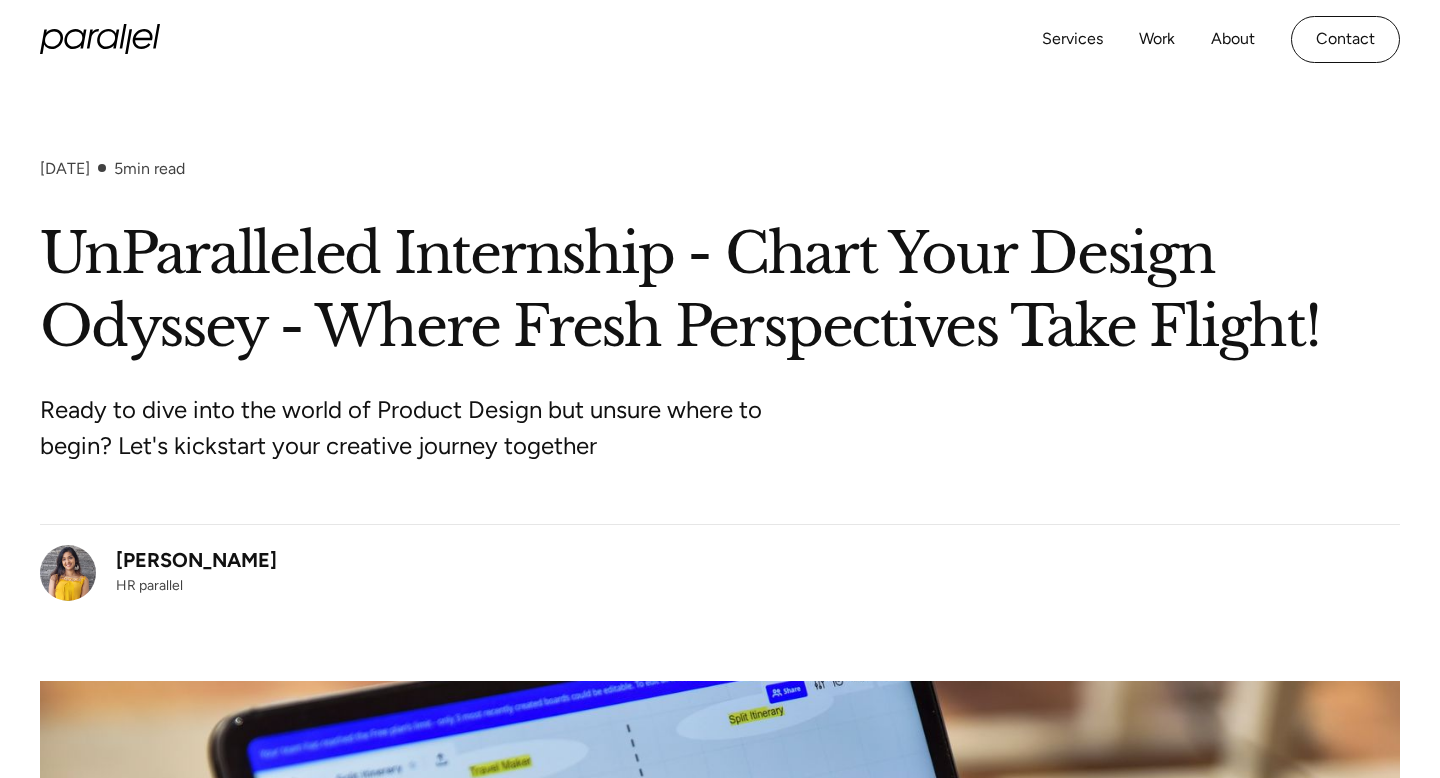 scroll, scrollTop: 214, scrollLeft: 0, axis: vertical 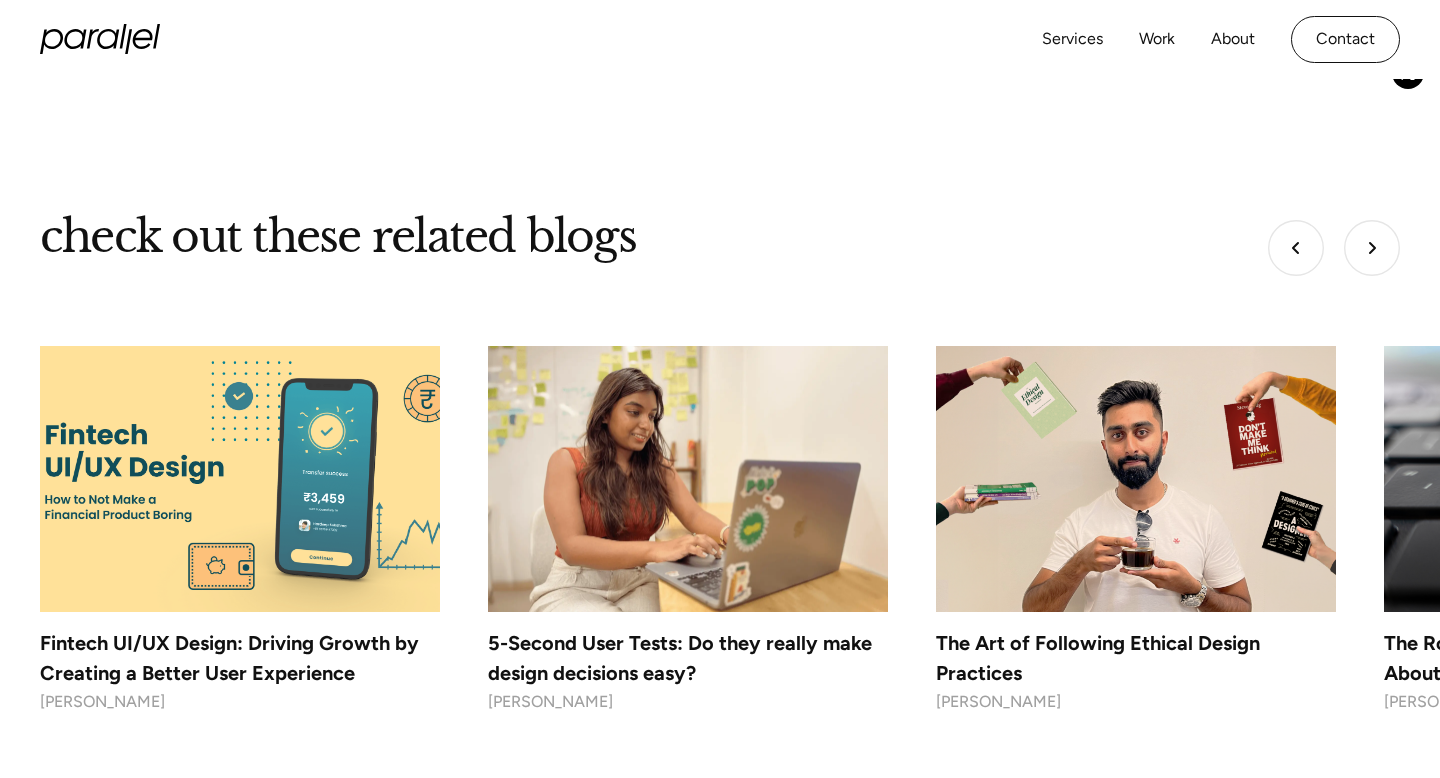 click at bounding box center [1372, 248] 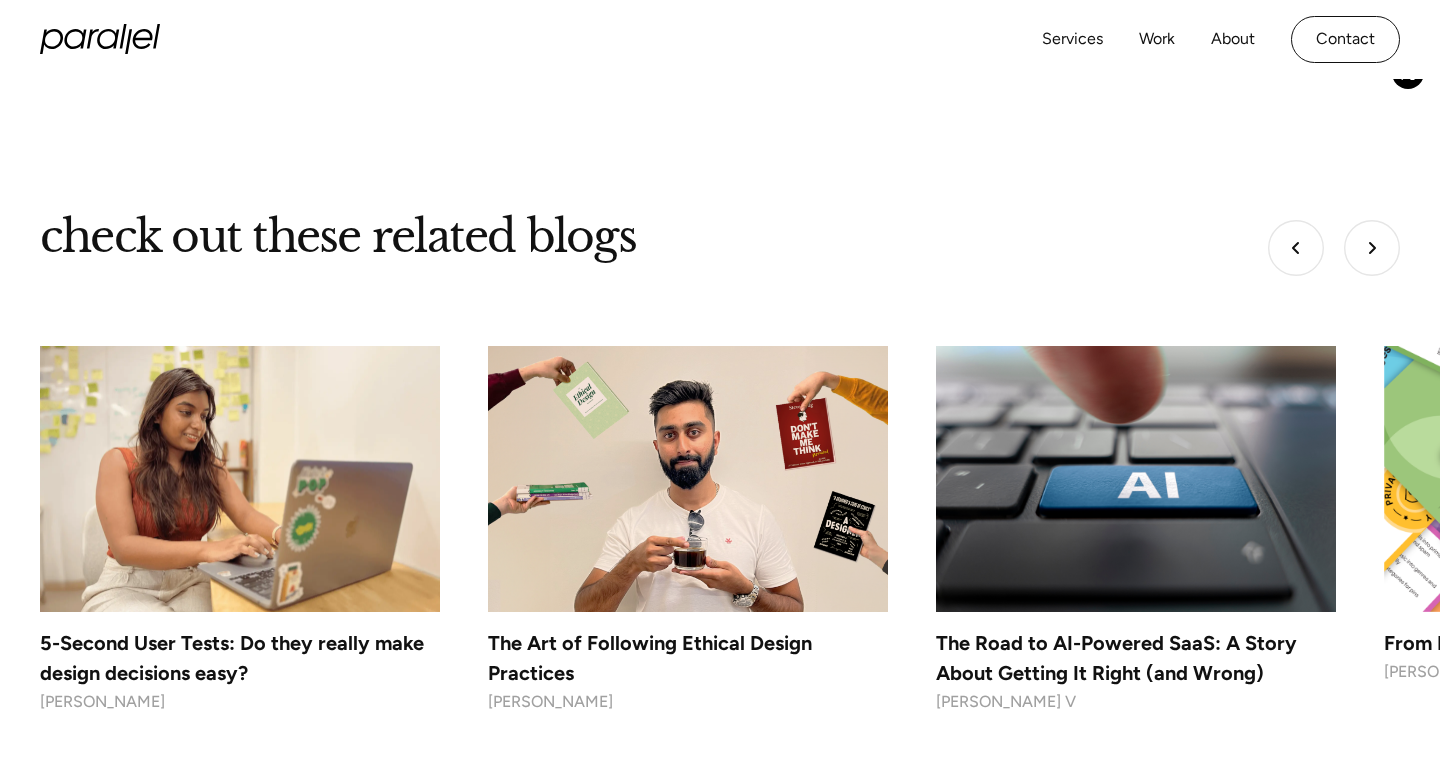 click at bounding box center [1372, 248] 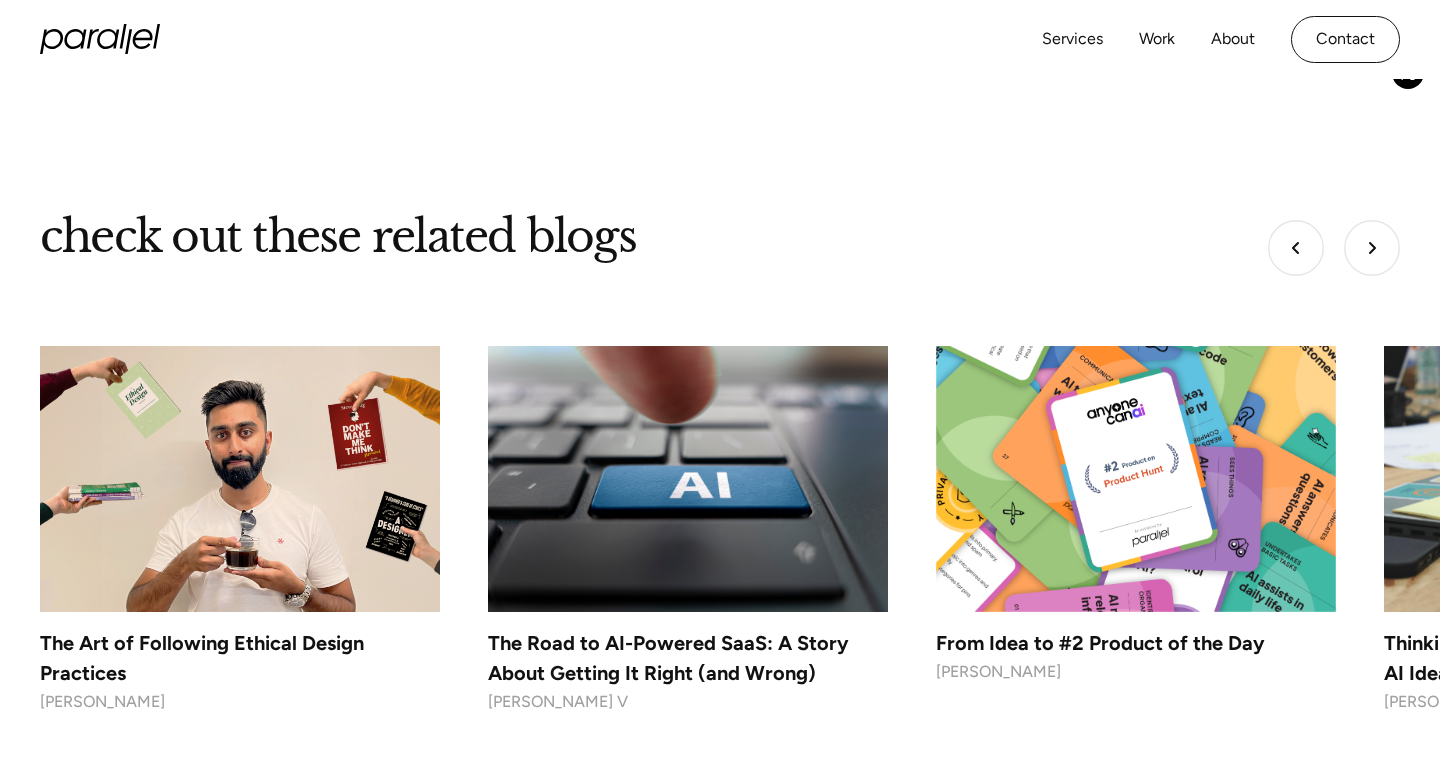 click at bounding box center (1372, 248) 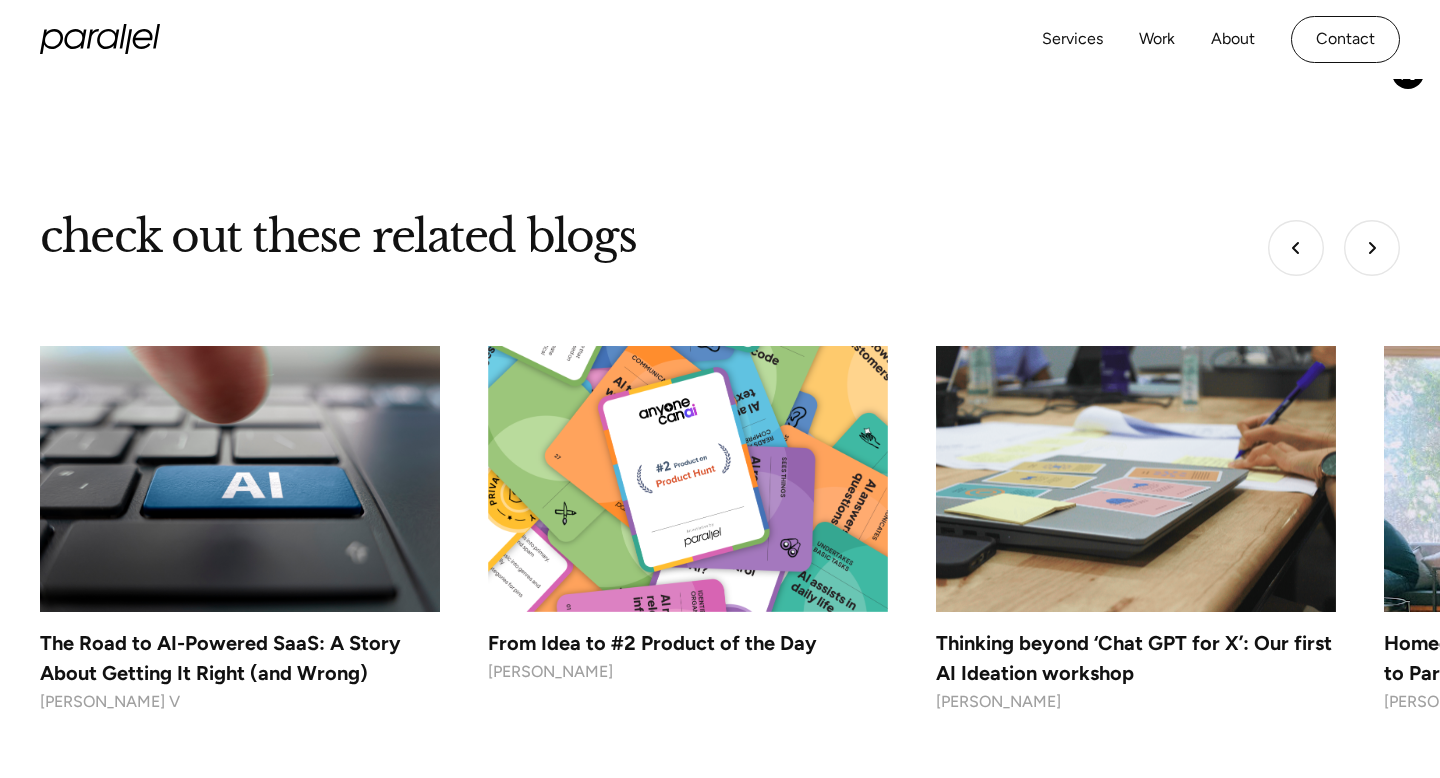 click at bounding box center (1372, 248) 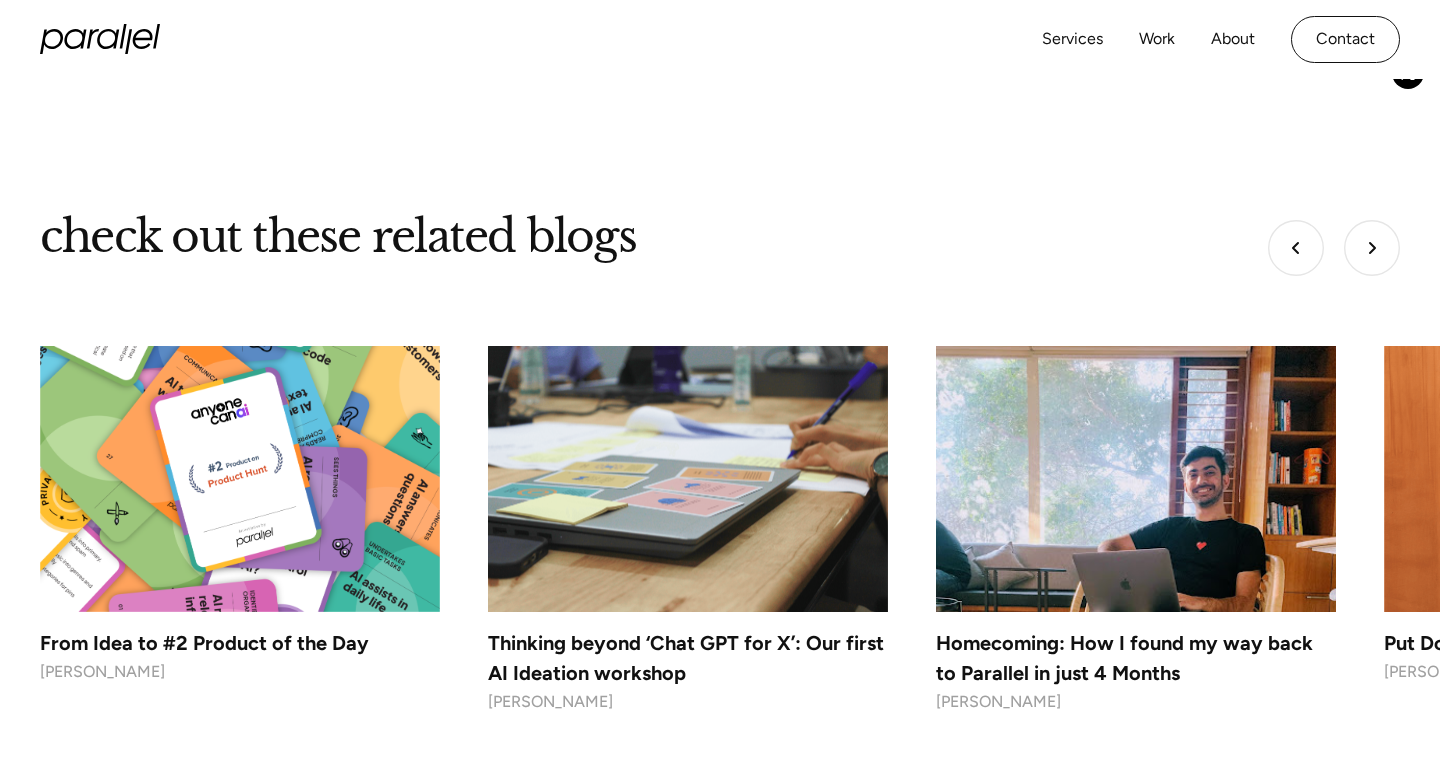 click at bounding box center (1372, 248) 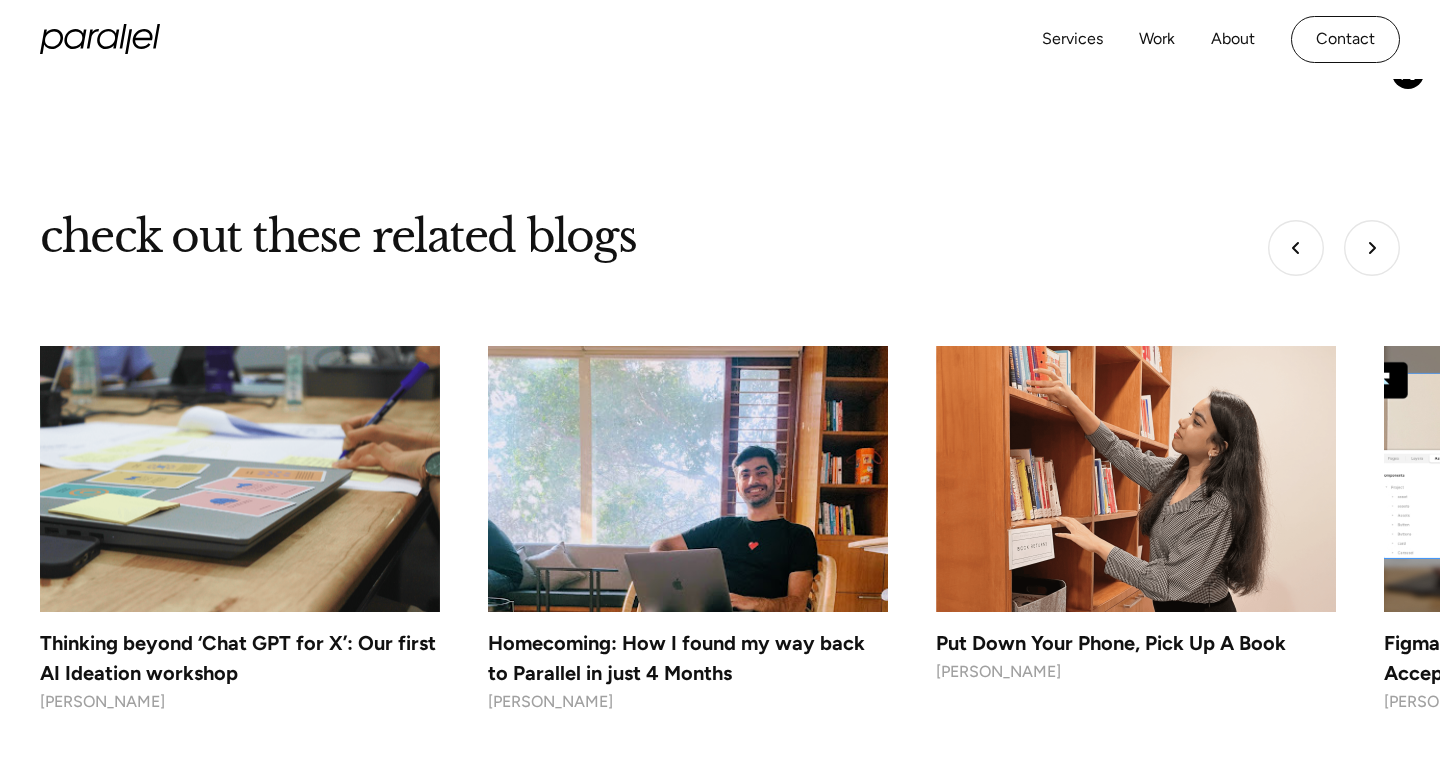 click at bounding box center (1372, 248) 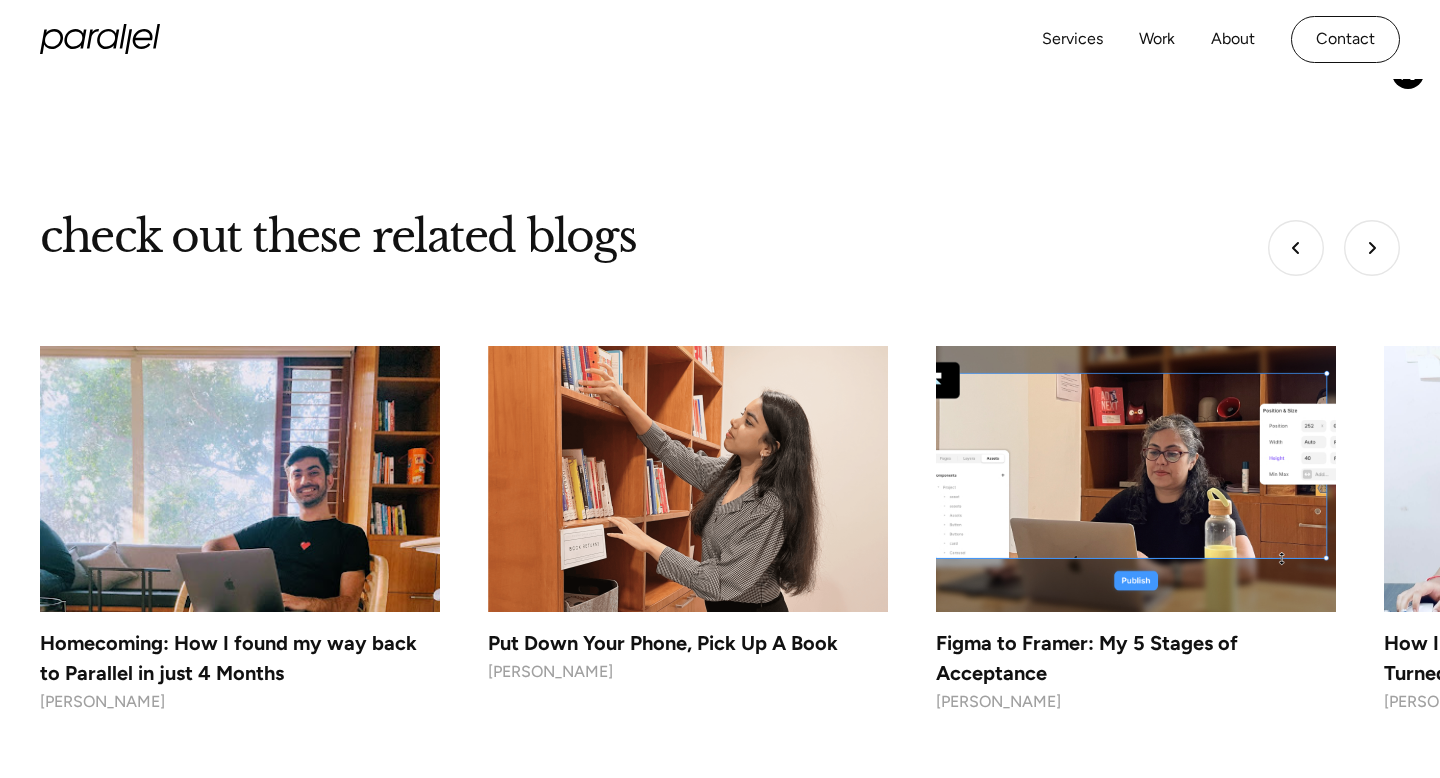 click at bounding box center (1372, 248) 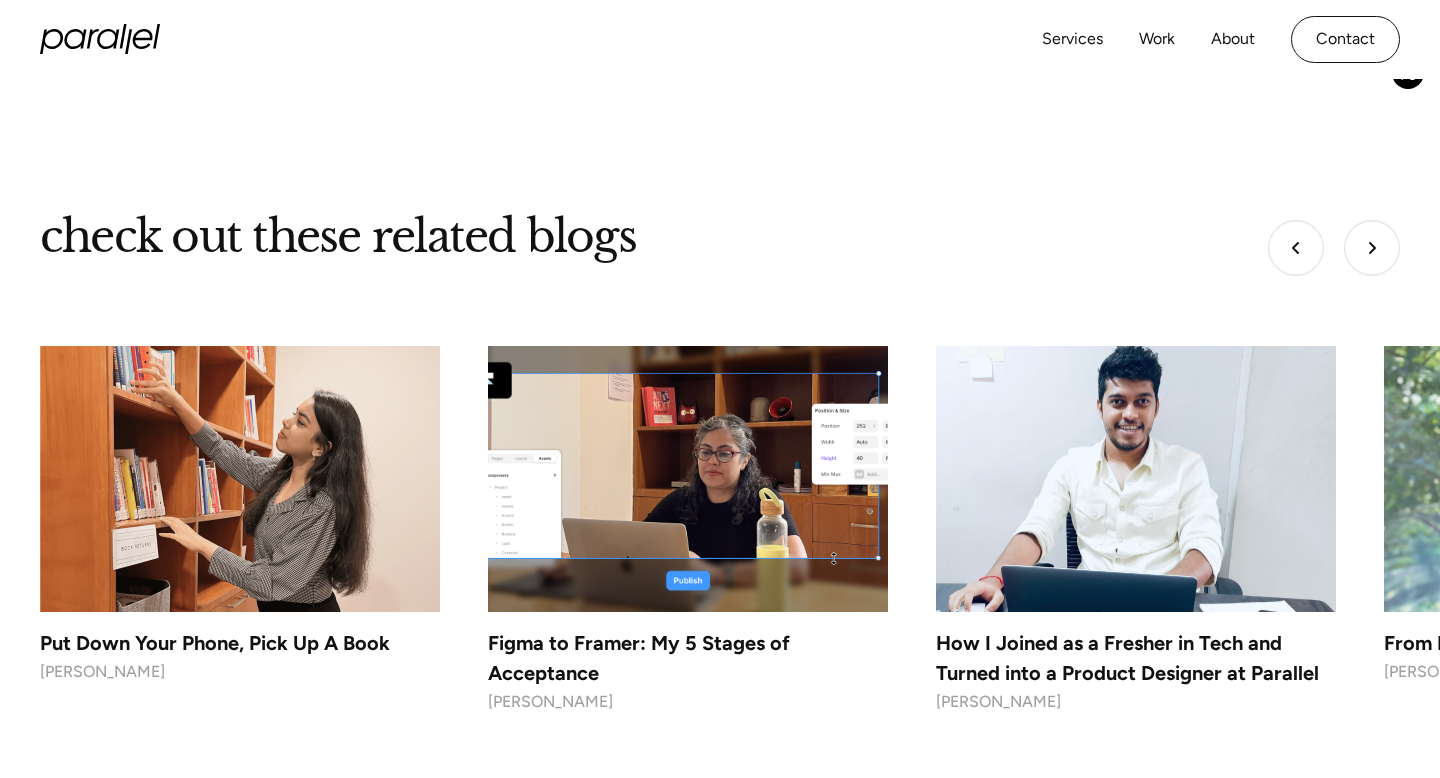 click at bounding box center [1372, 248] 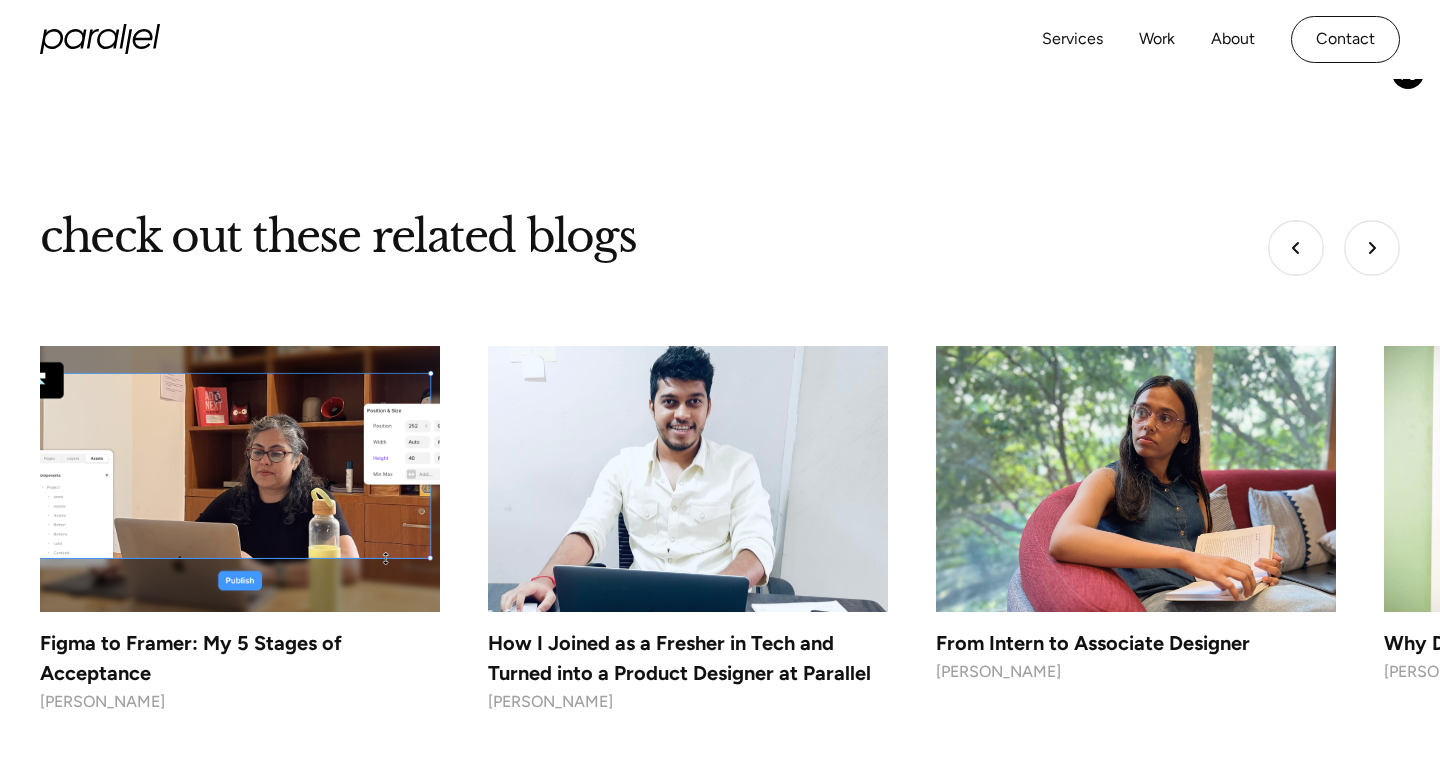 click at bounding box center [1372, 248] 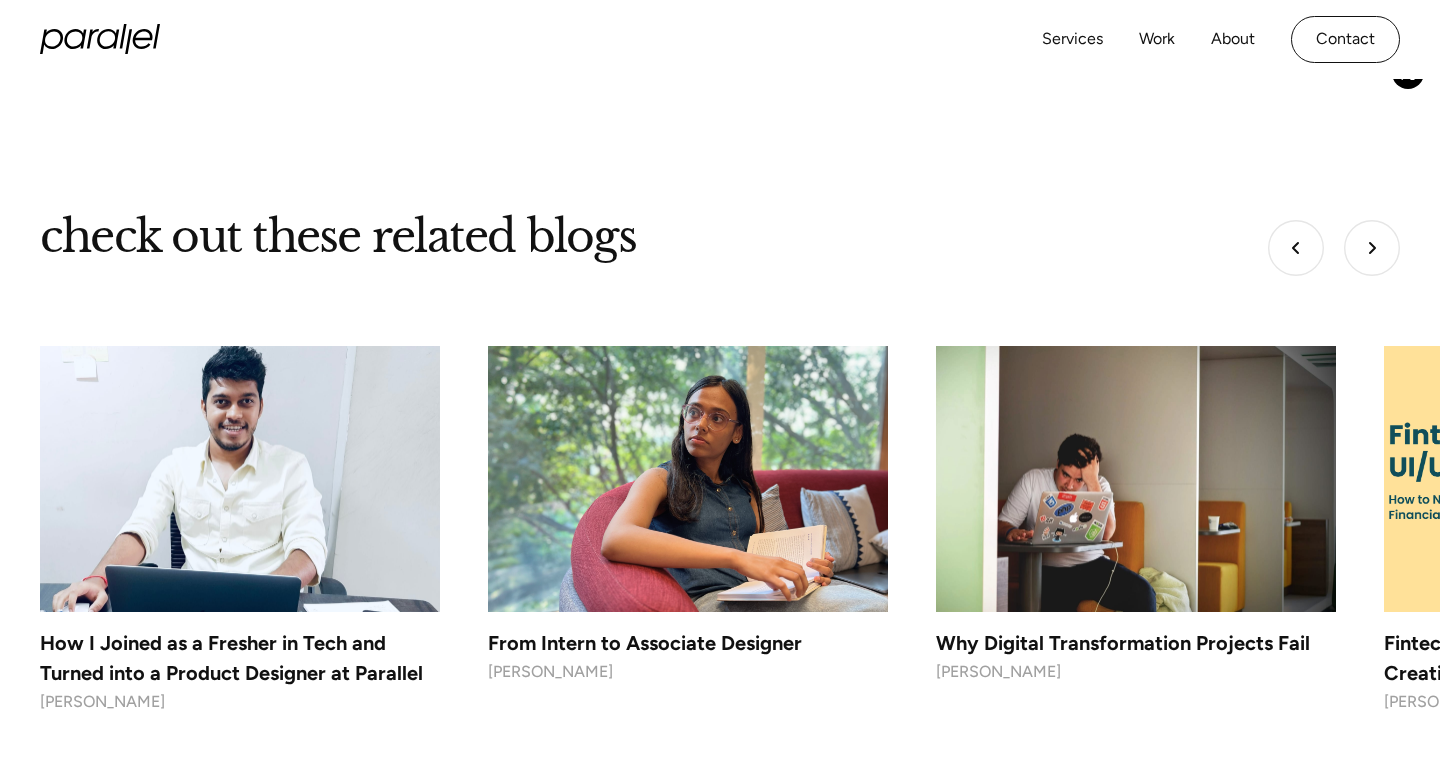 click at bounding box center (1372, 248) 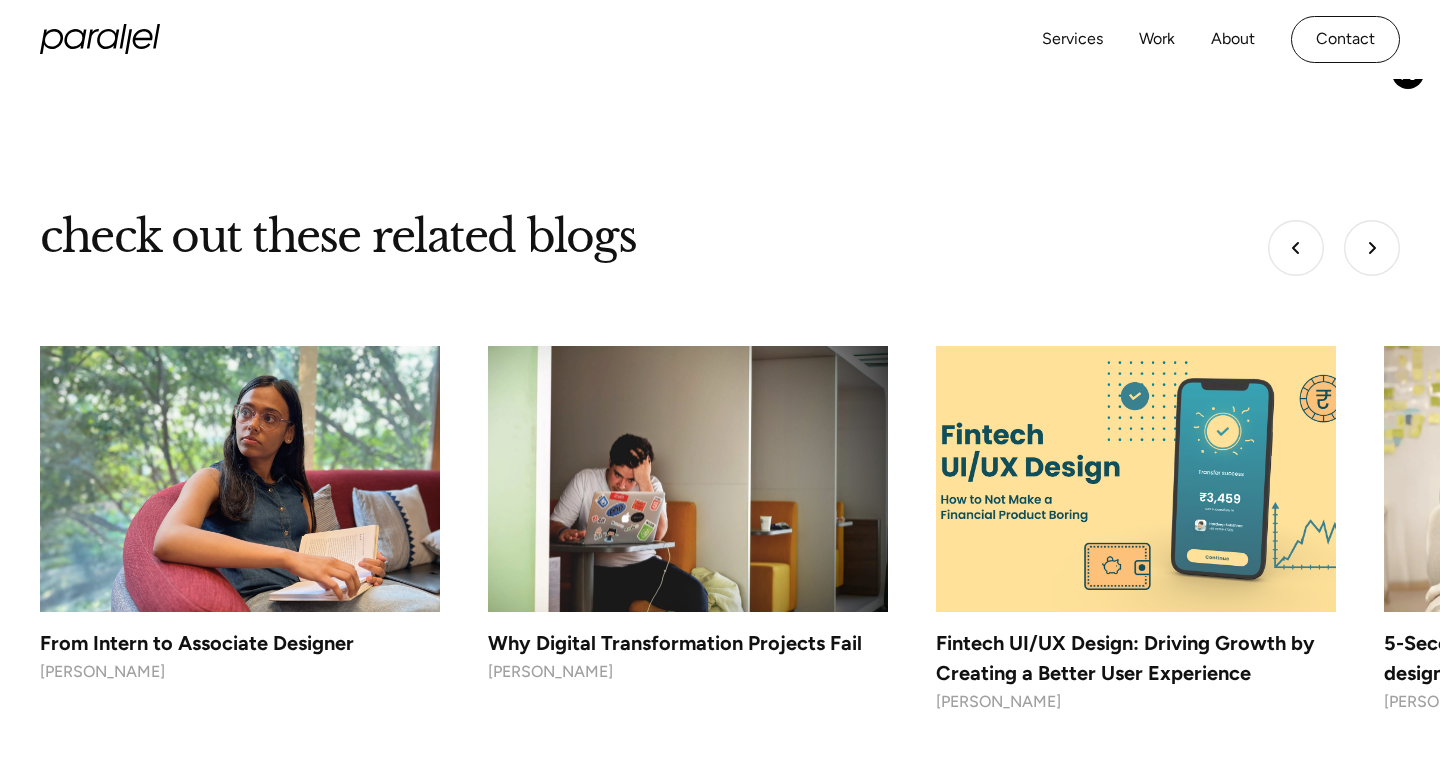 click at bounding box center [1372, 248] 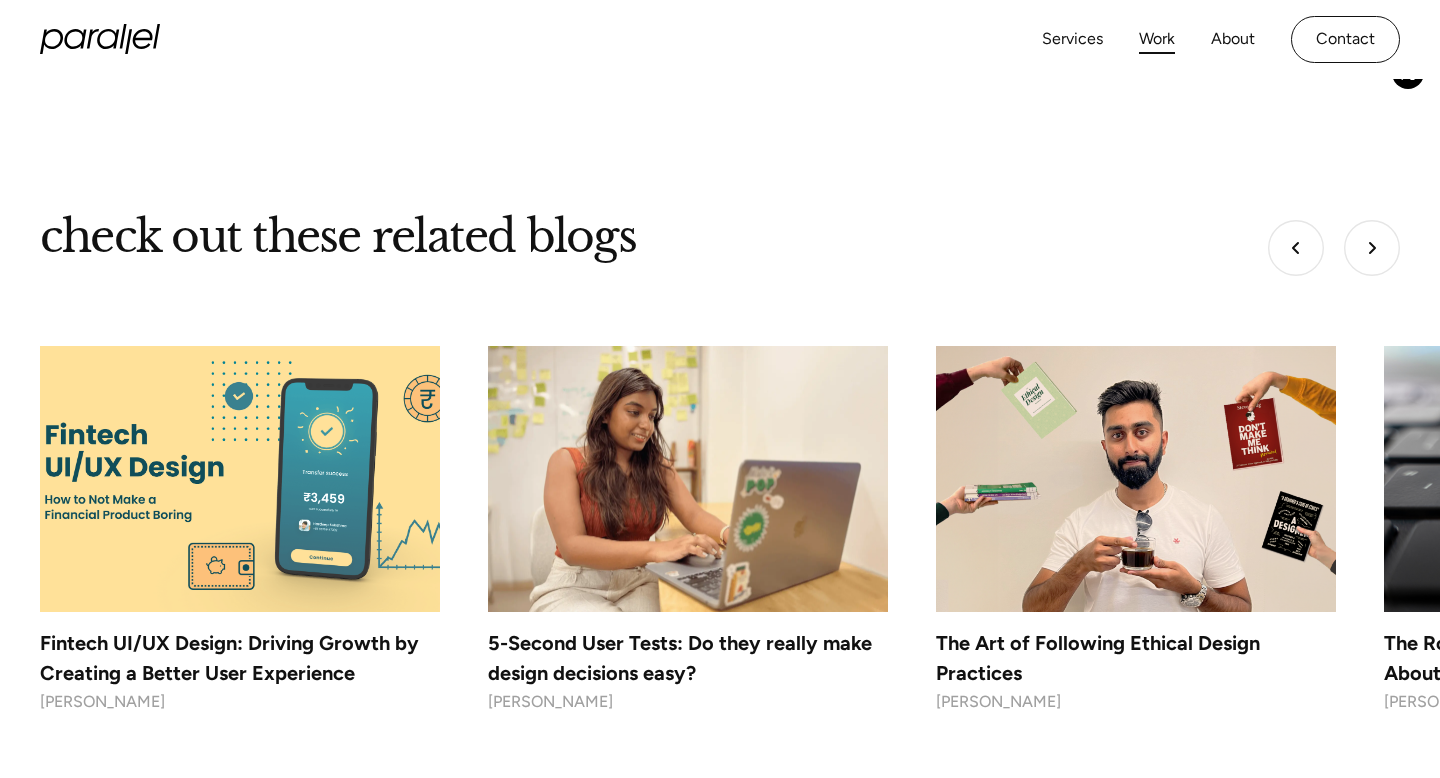 click on "Work" at bounding box center [1157, 39] 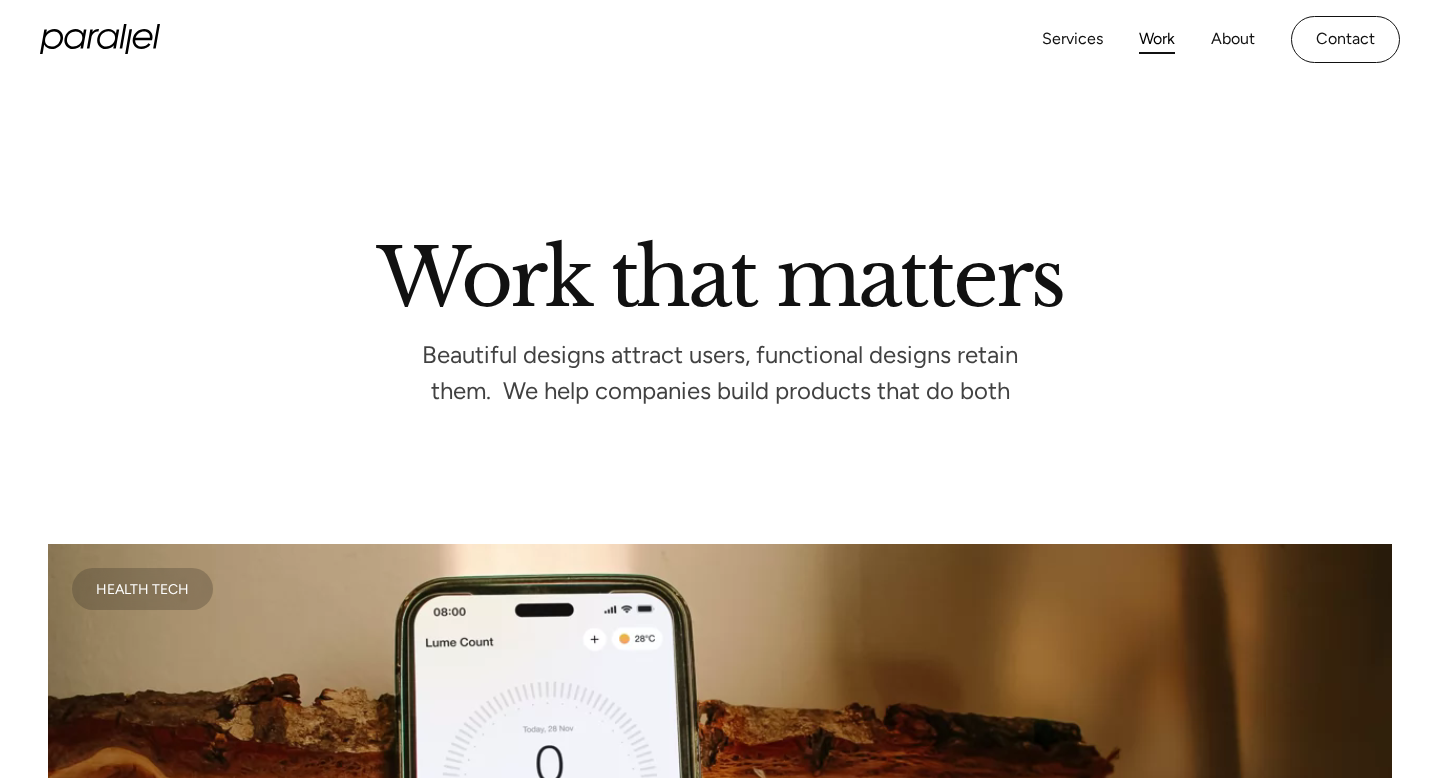 scroll, scrollTop: 0, scrollLeft: 0, axis: both 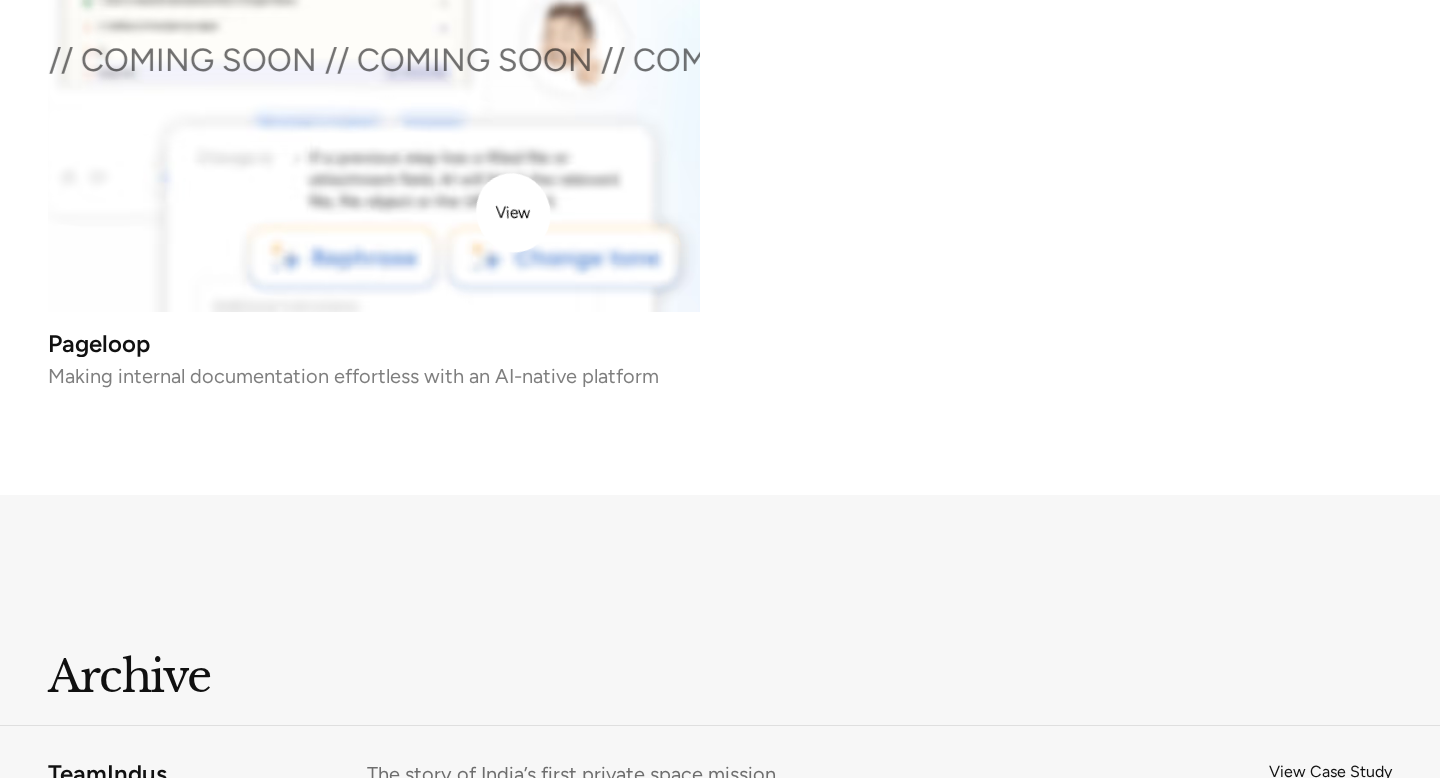 click on "COMING SOON // COMING SOON // COMING SOON // COMING SOON //" at bounding box center [374, 52] 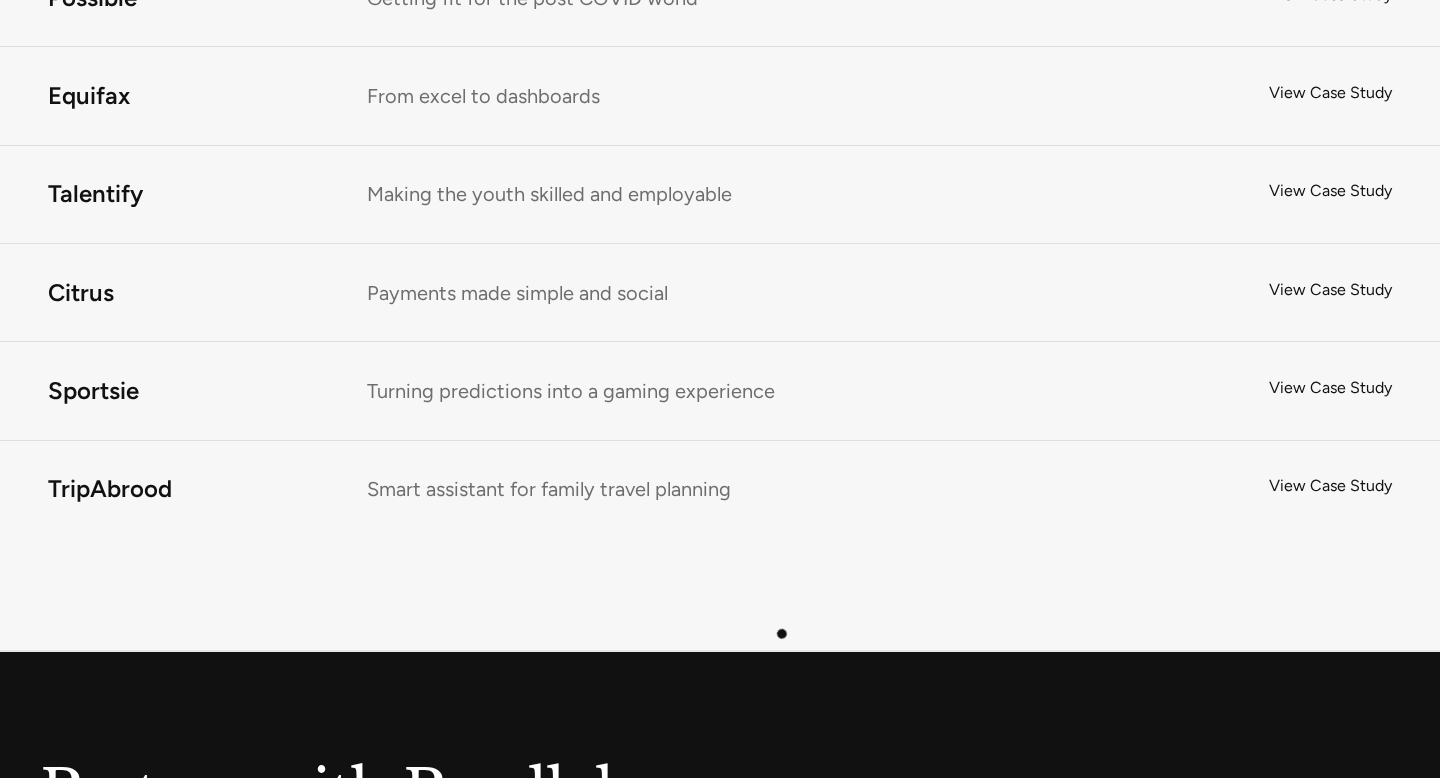scroll, scrollTop: 11652, scrollLeft: 0, axis: vertical 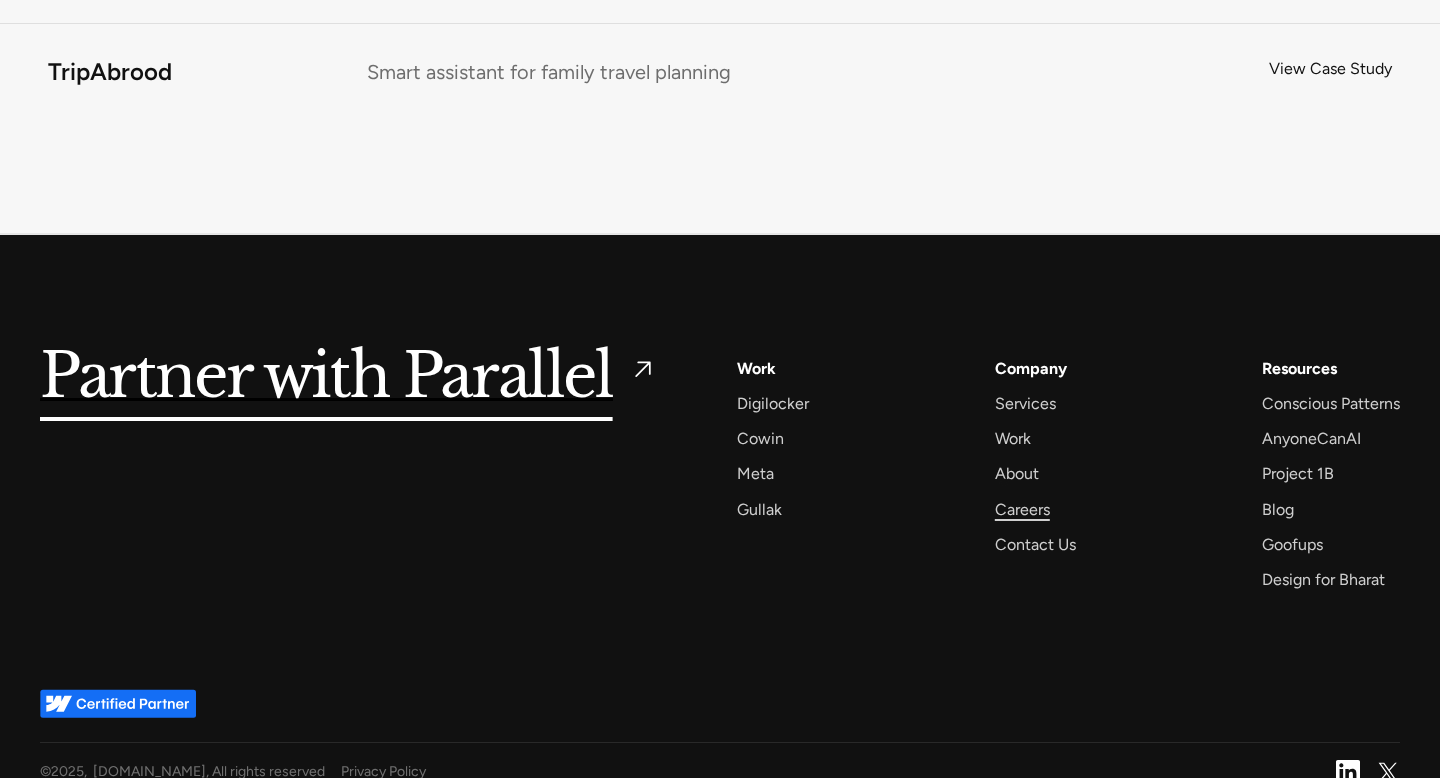 click on "Careers" at bounding box center [1022, 509] 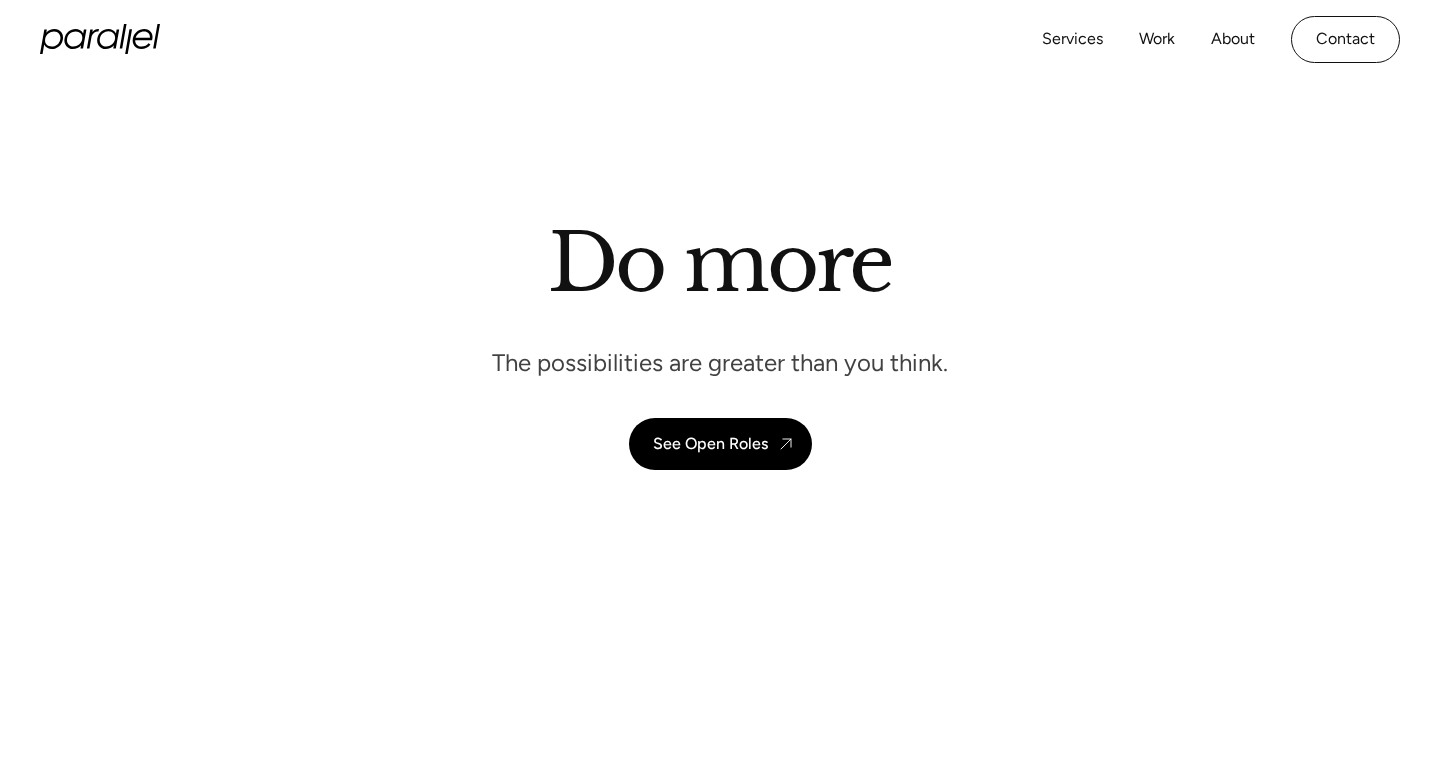 scroll, scrollTop: 0, scrollLeft: 0, axis: both 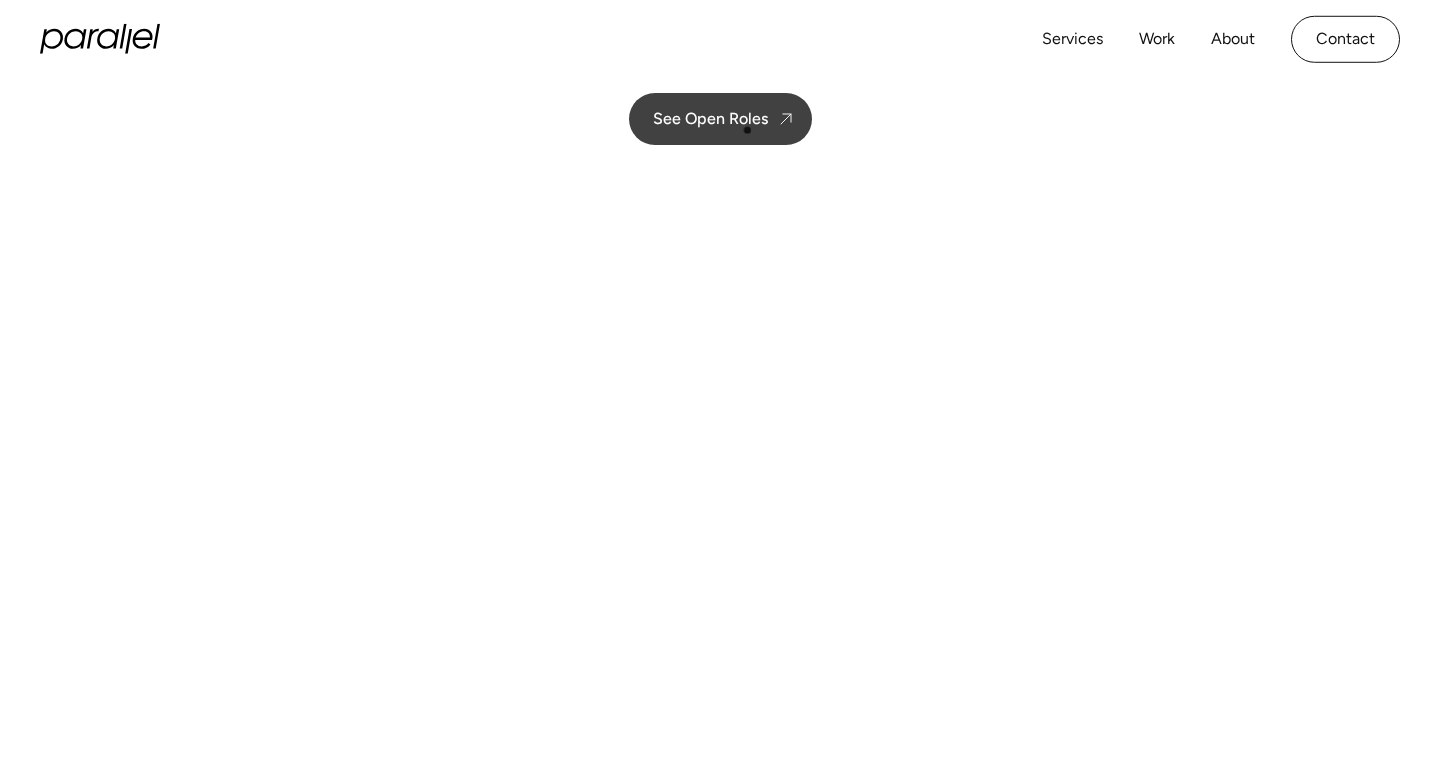 click on "See Open Roles" at bounding box center (710, 118) 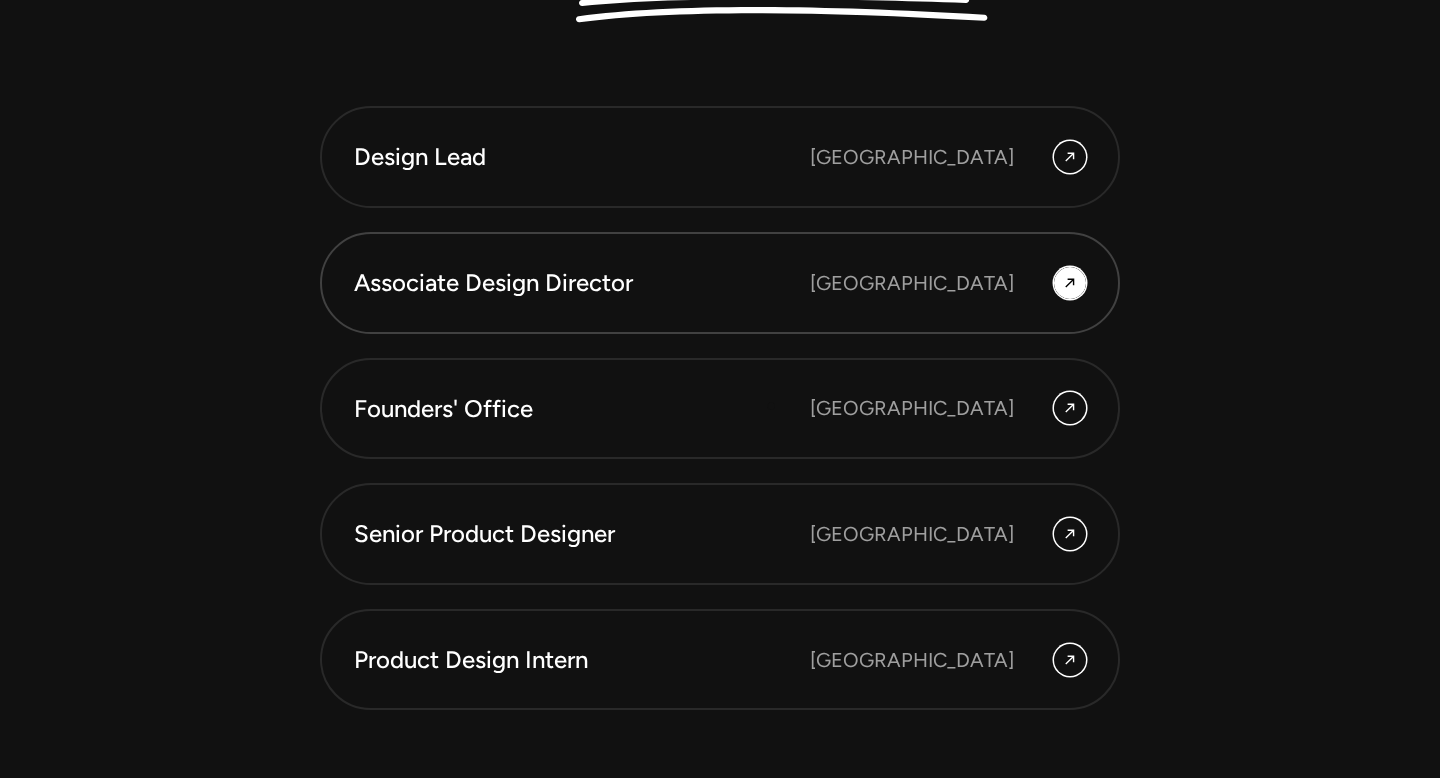 scroll, scrollTop: 5434, scrollLeft: 0, axis: vertical 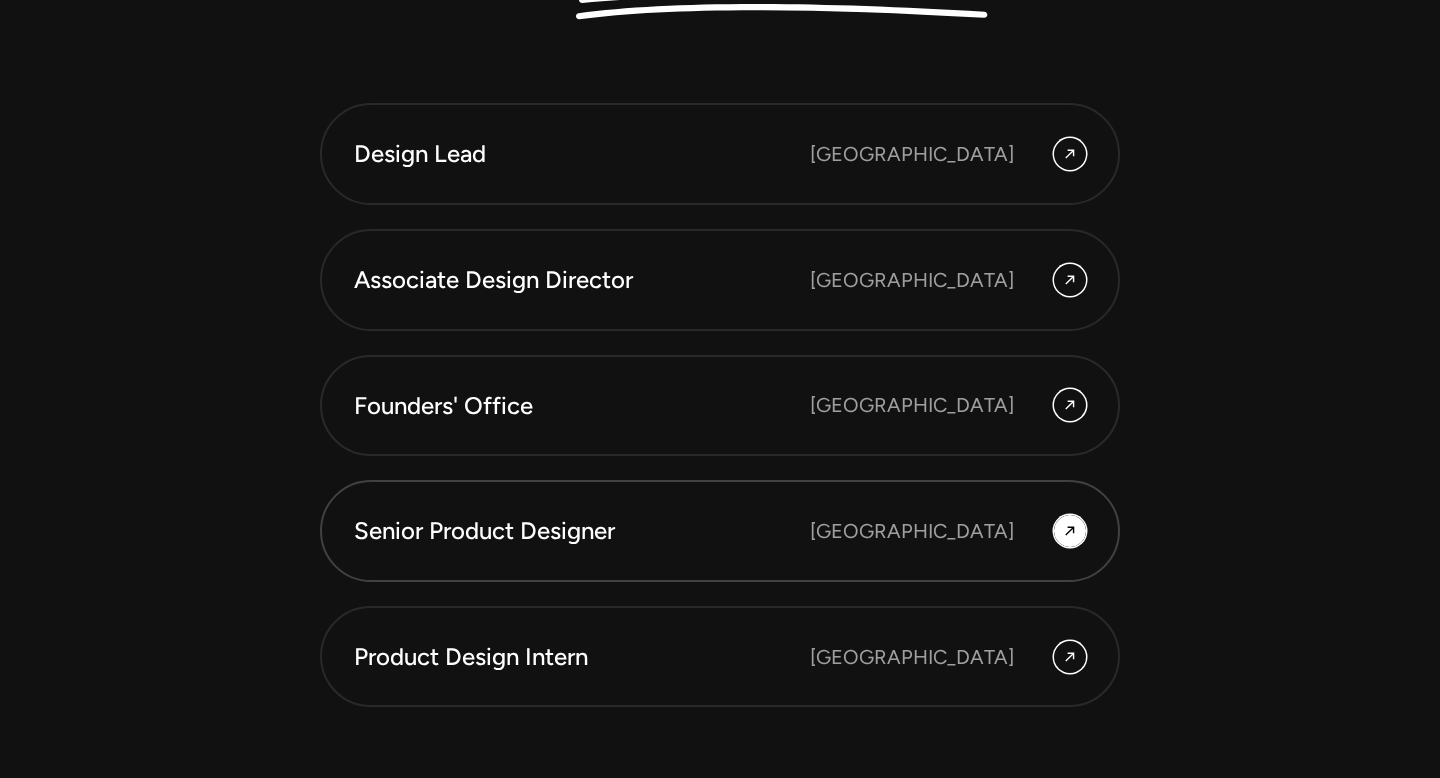 click on "Senior Product Designer" at bounding box center [582, 531] 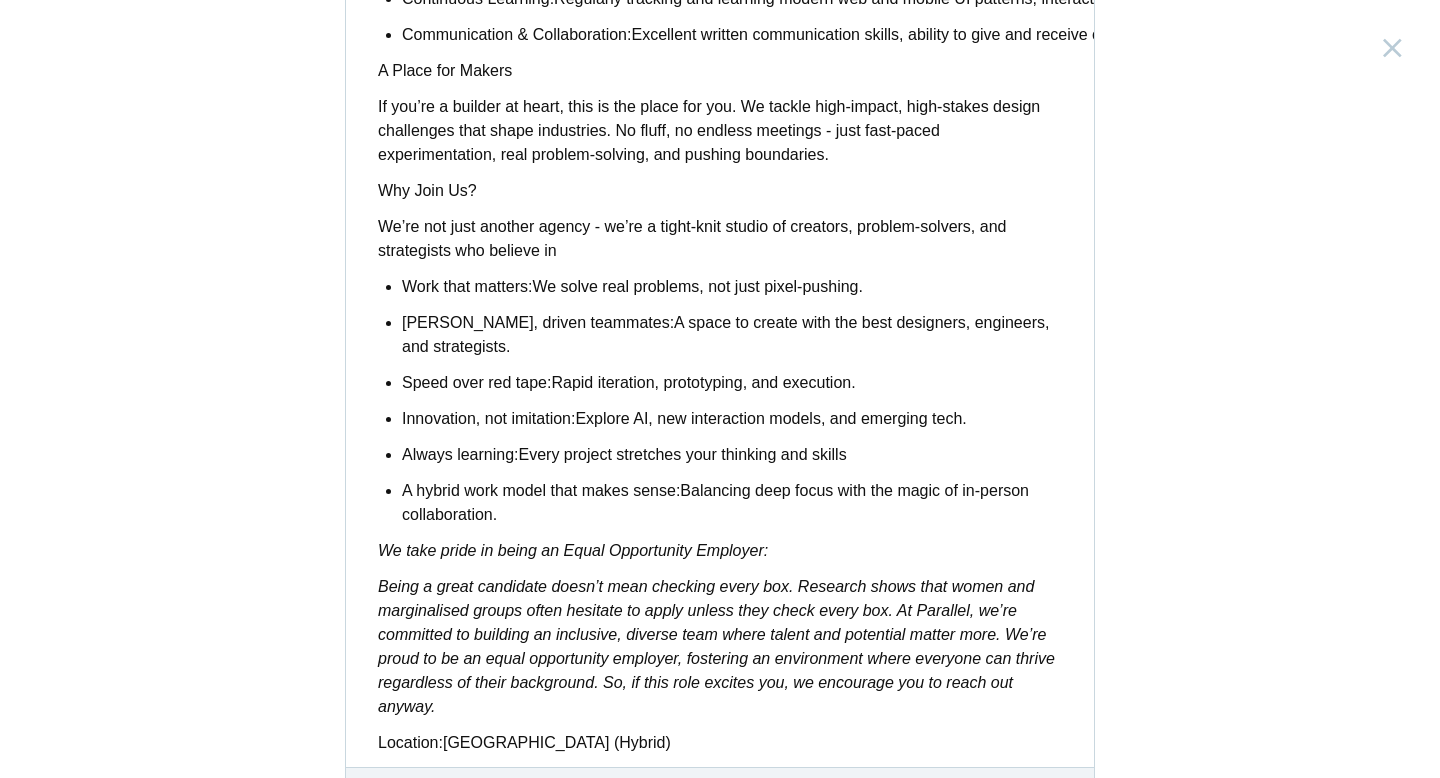 scroll, scrollTop: 1614, scrollLeft: 0, axis: vertical 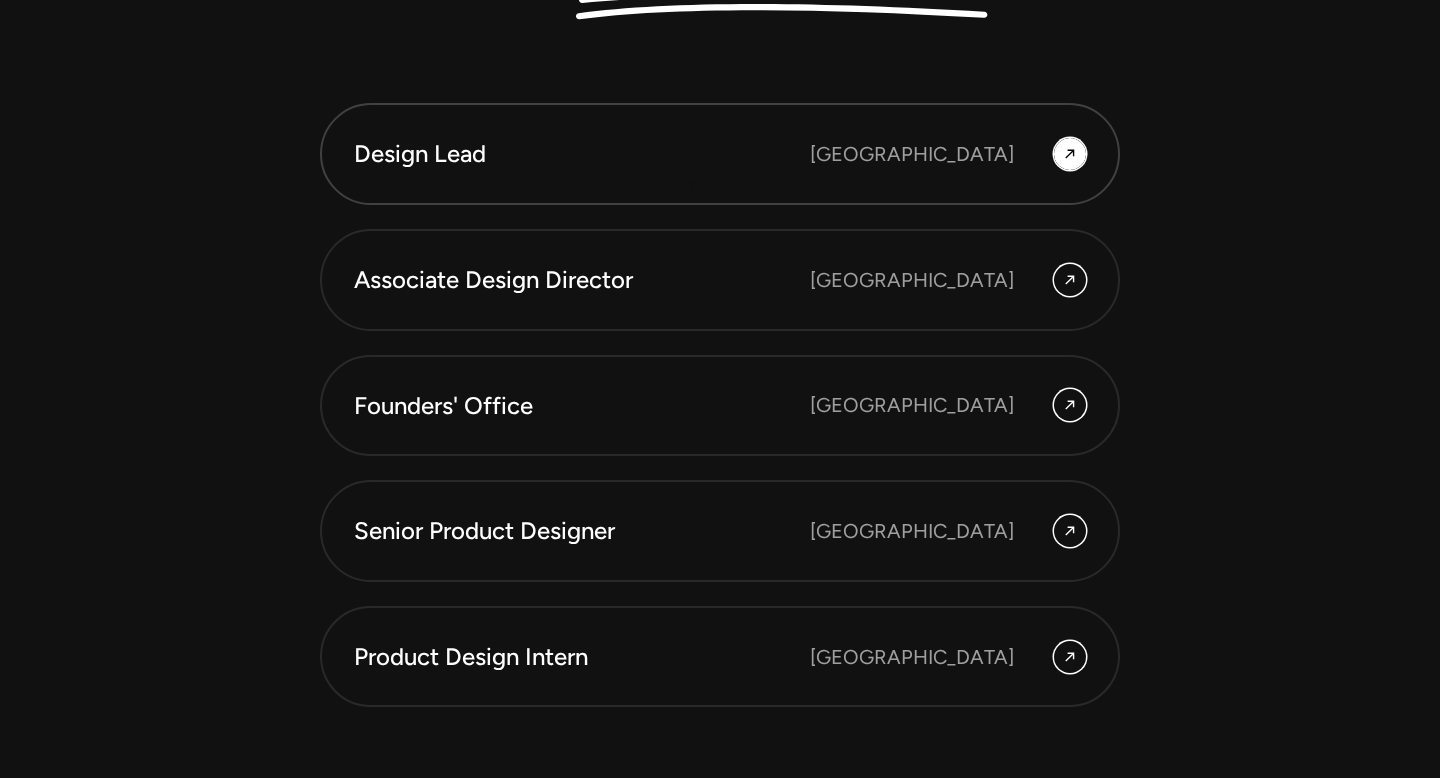 click on "Design Lead
Bangalore" at bounding box center [720, 154] 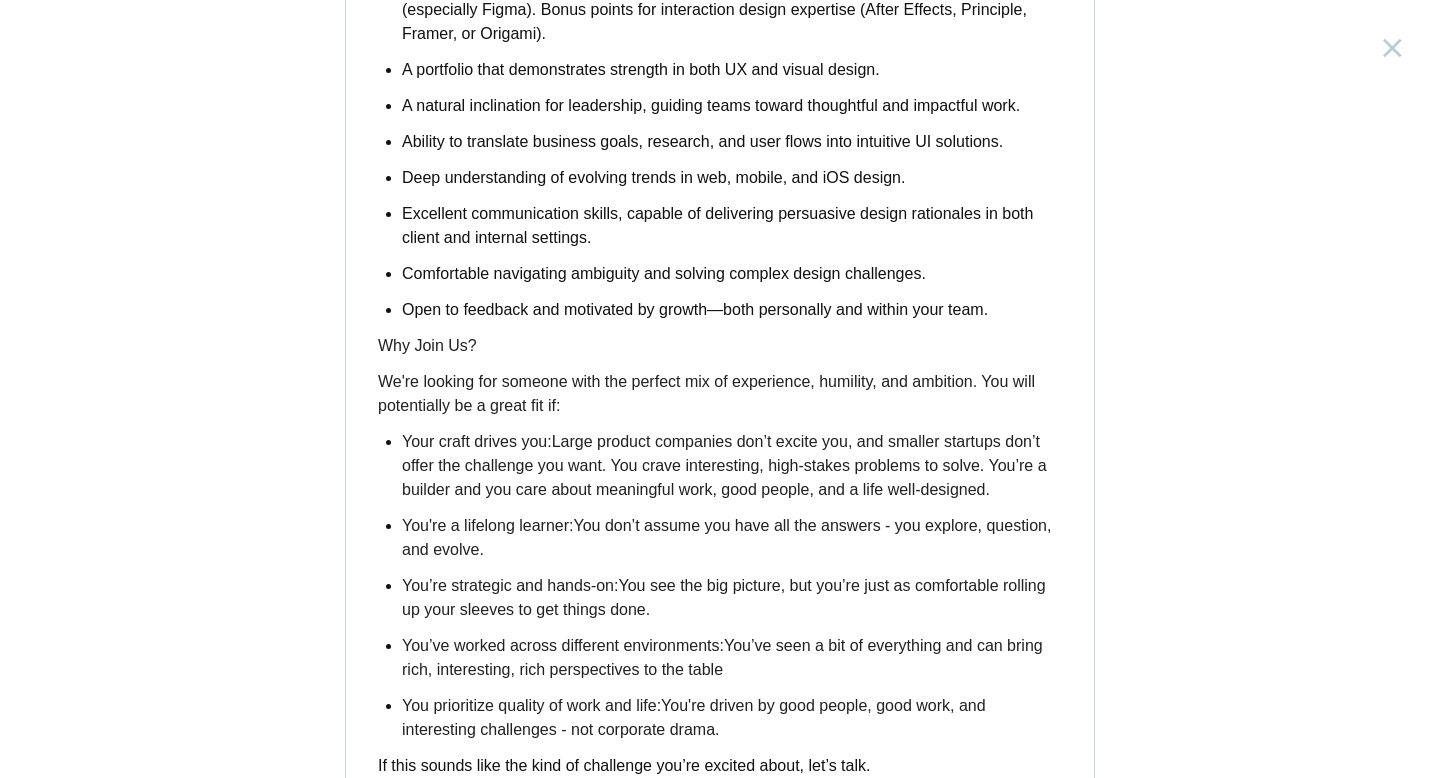 scroll, scrollTop: 3210, scrollLeft: 0, axis: vertical 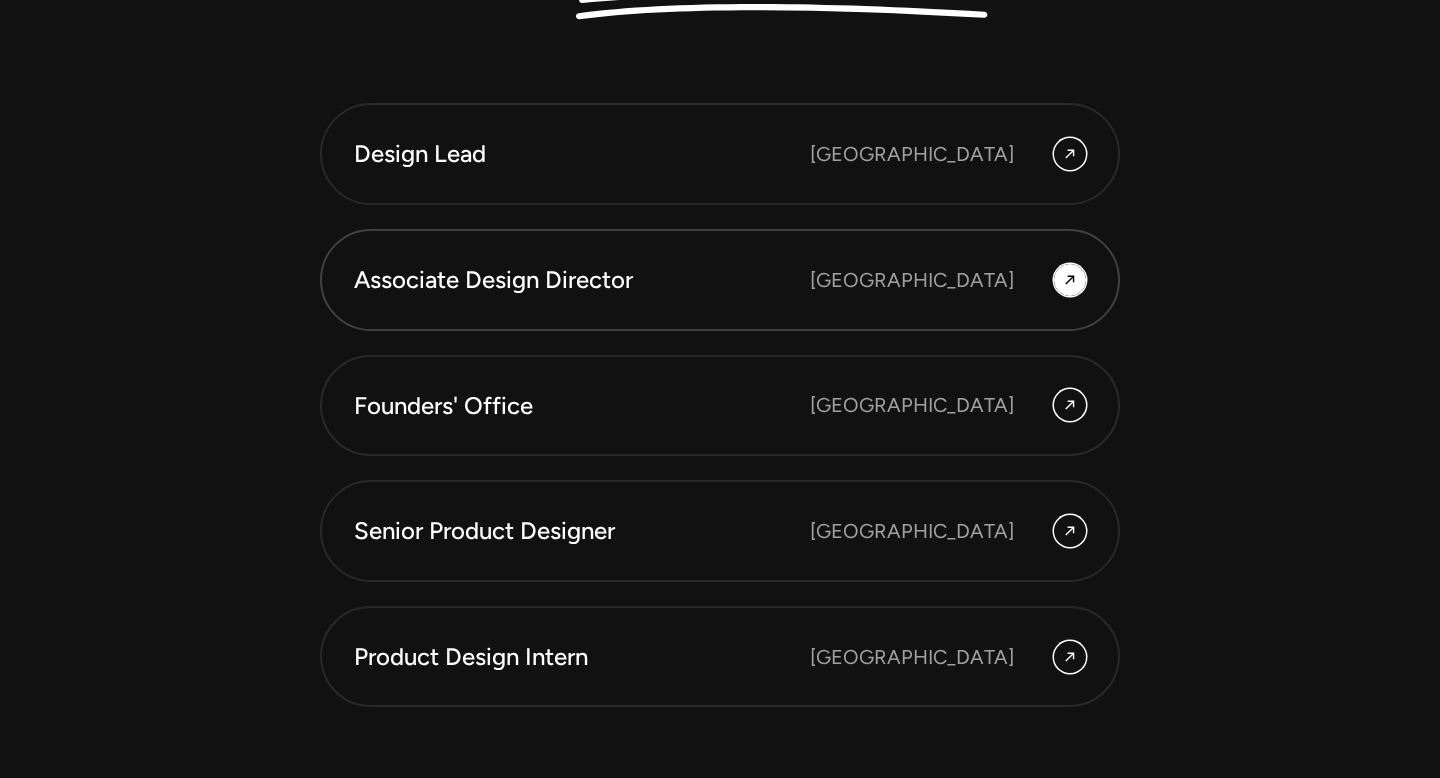 click on "Associate Design Director" at bounding box center [582, 280] 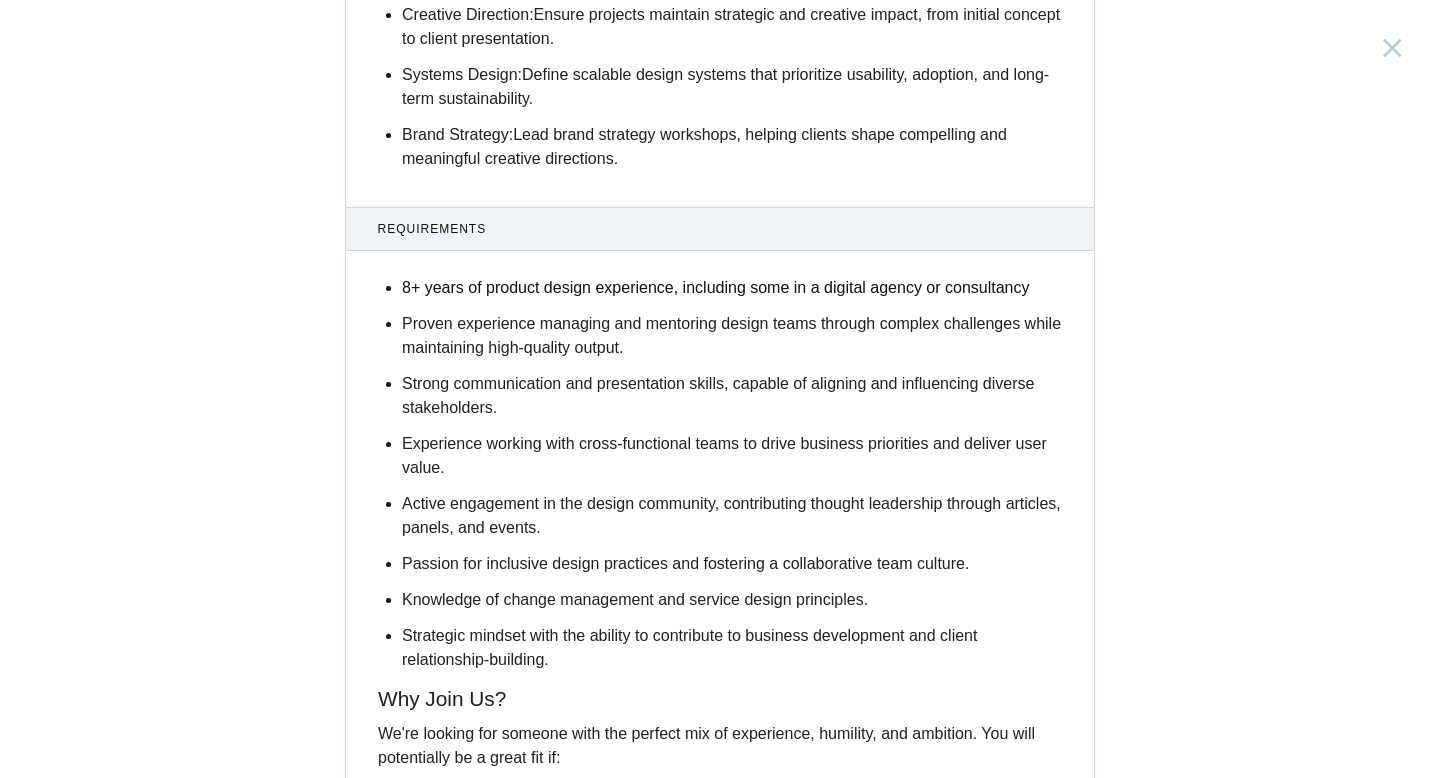 scroll, scrollTop: 2417, scrollLeft: 0, axis: vertical 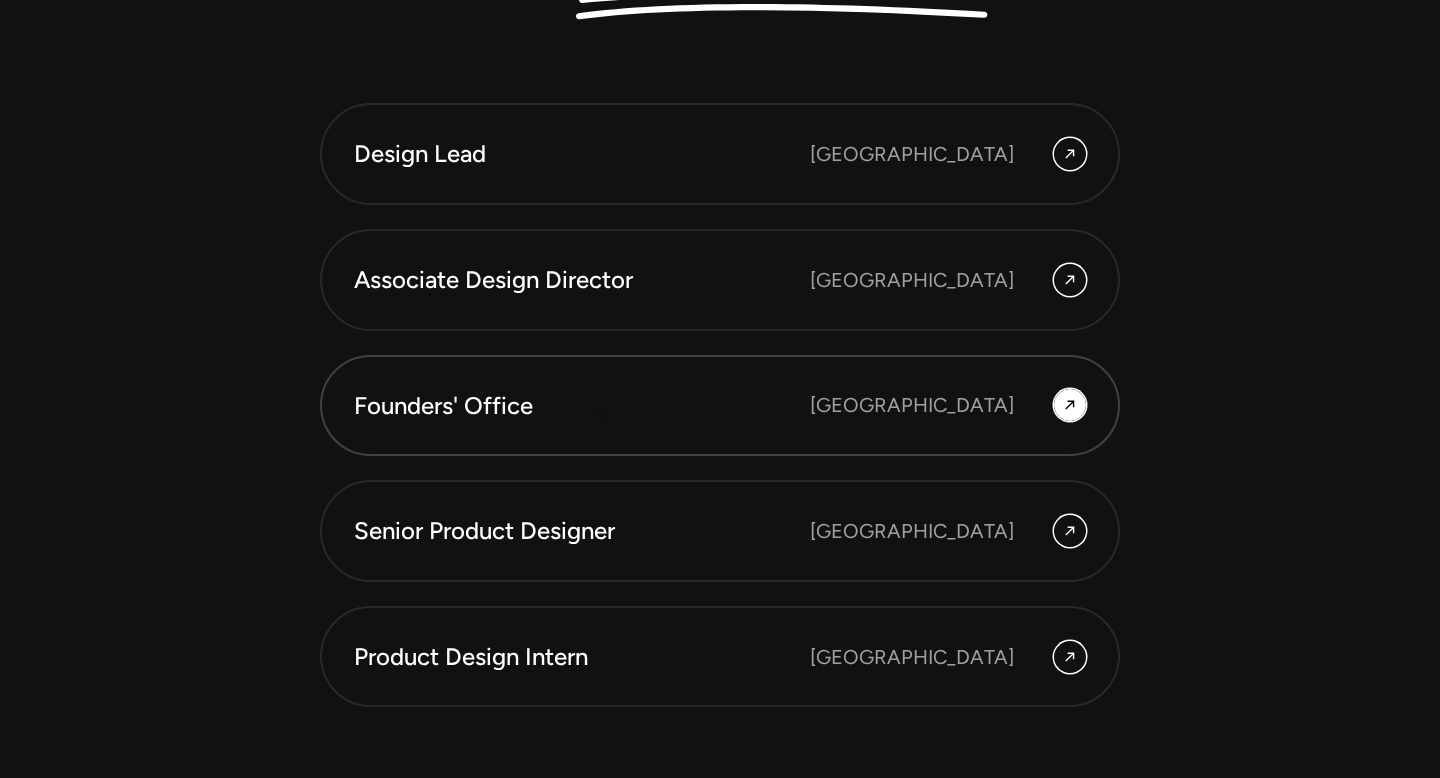 click on "Founders' Office" at bounding box center (582, 406) 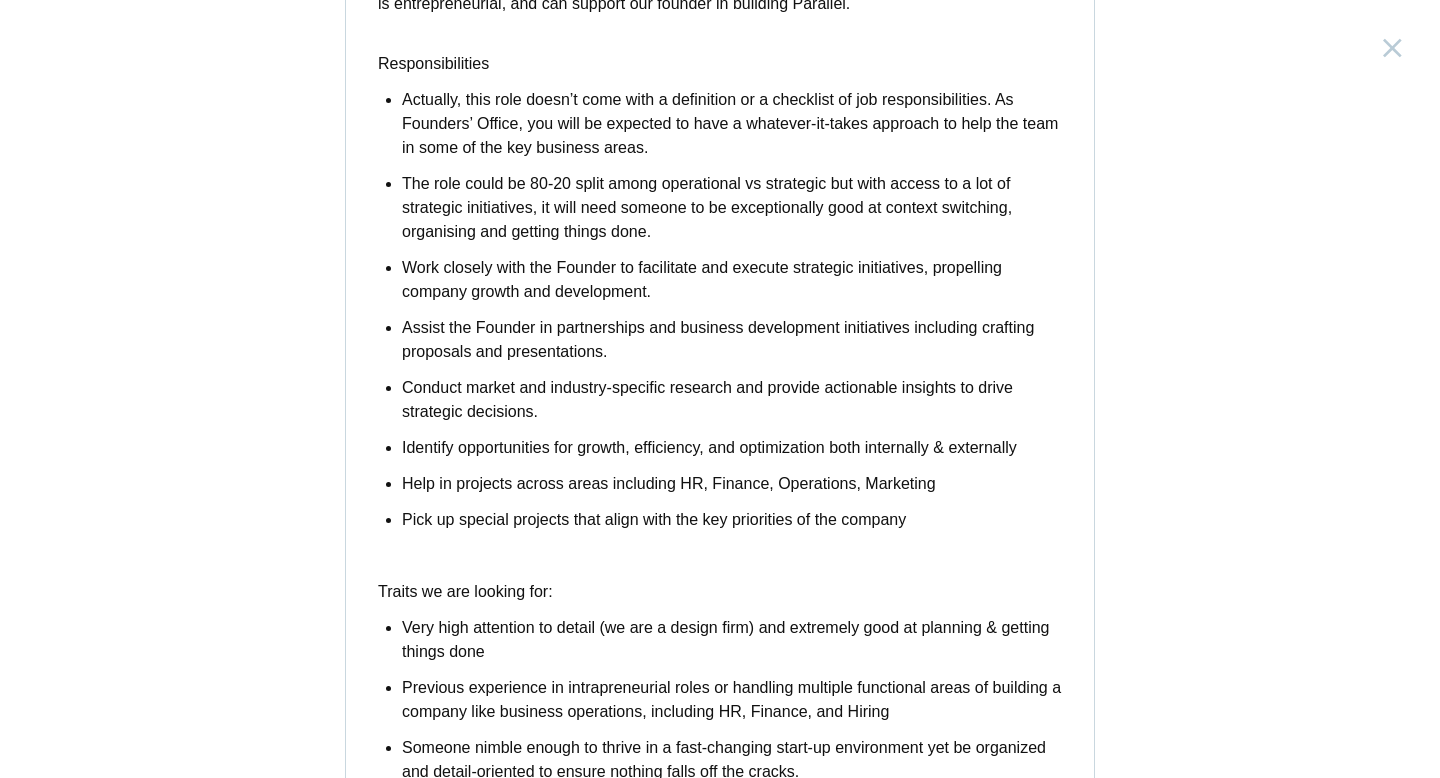 scroll, scrollTop: 1137, scrollLeft: 0, axis: vertical 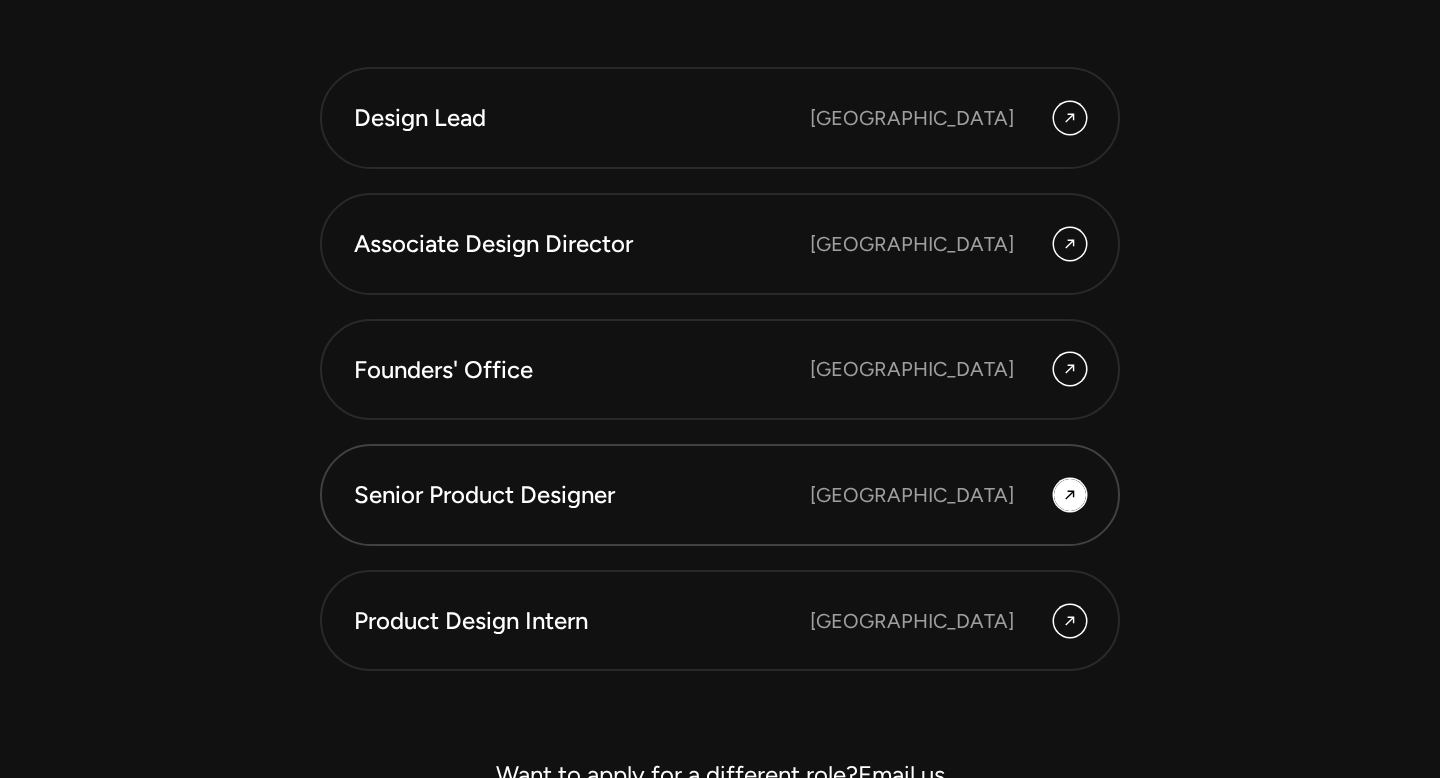 click on "Senior Product Designer" at bounding box center (582, 495) 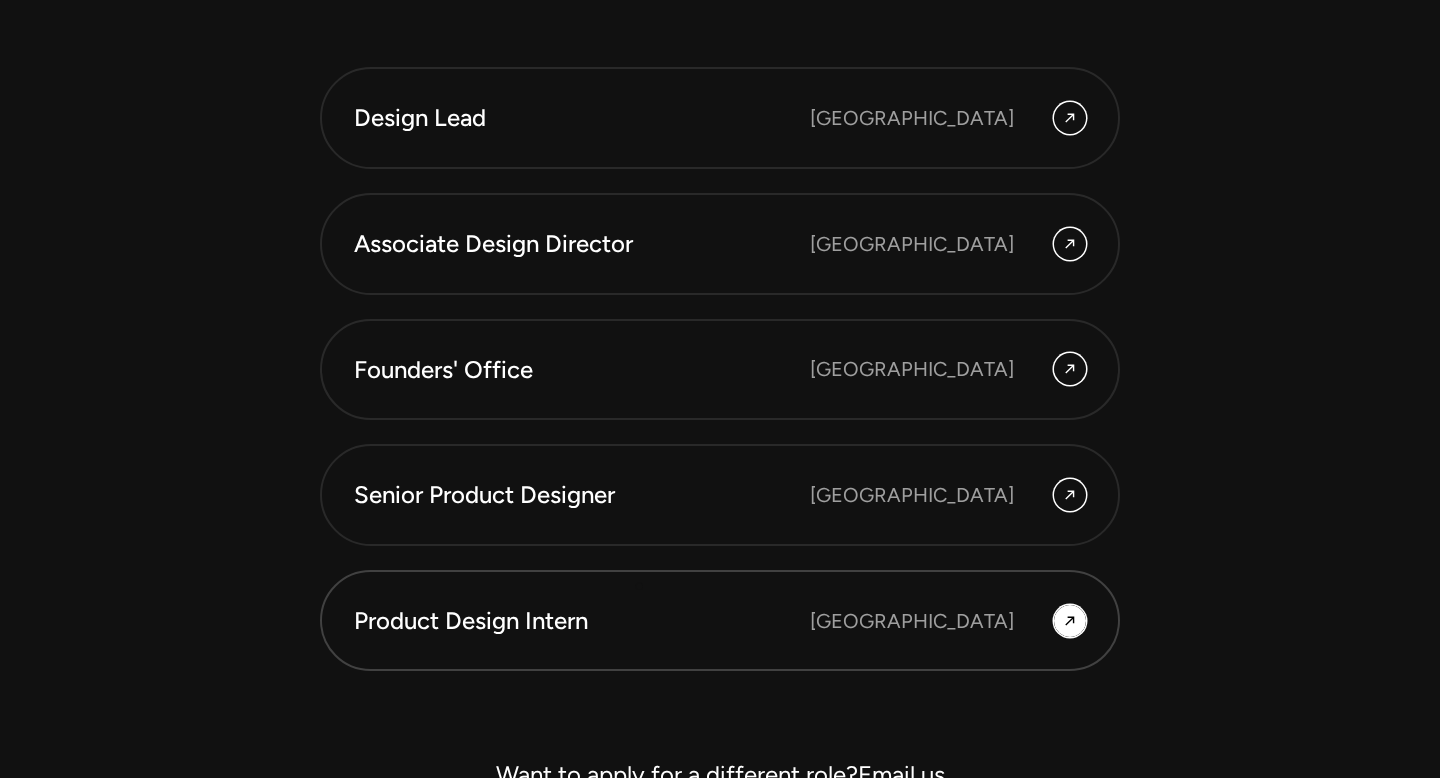 click on "Product Design Intern
Bangalore" at bounding box center (720, 621) 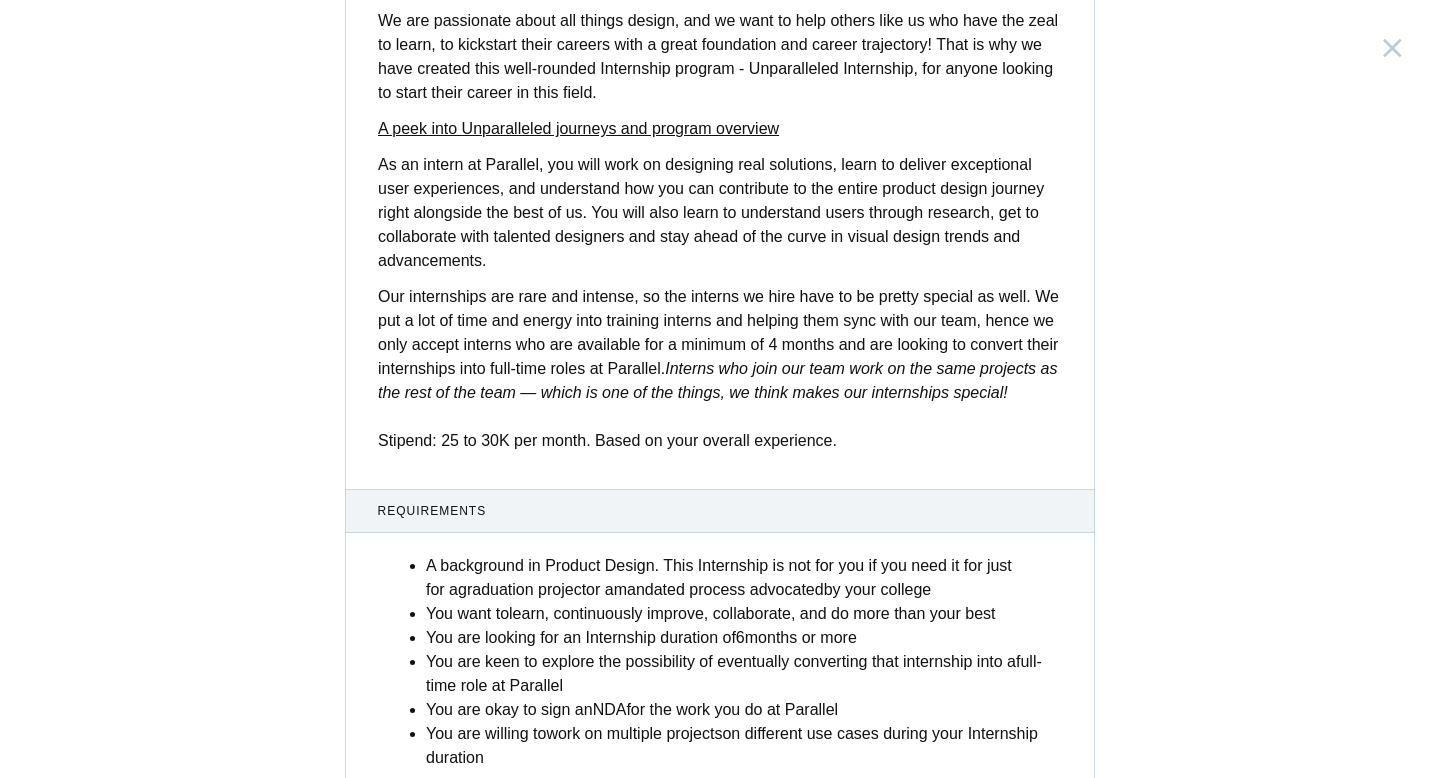 scroll, scrollTop: 185, scrollLeft: 0, axis: vertical 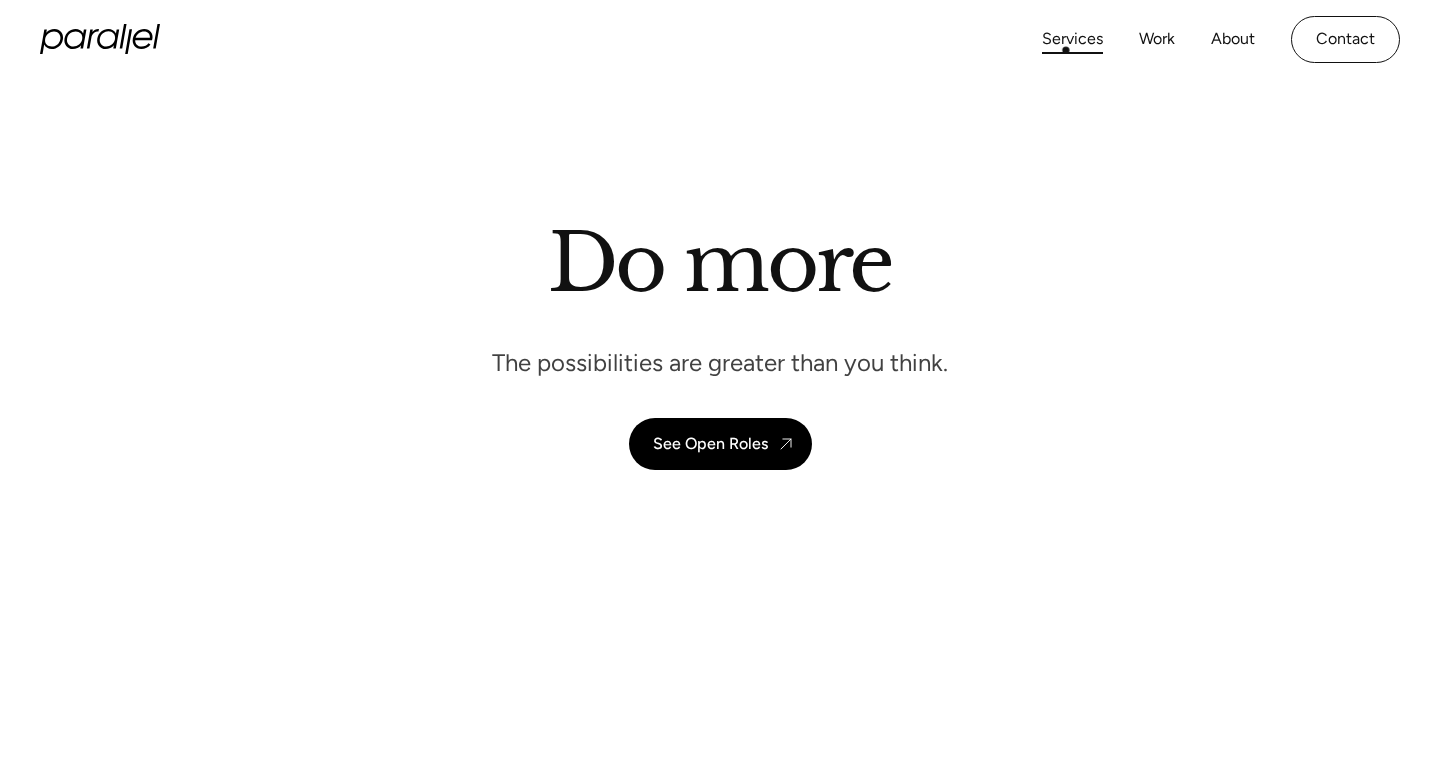 click on "Services" at bounding box center [1072, 39] 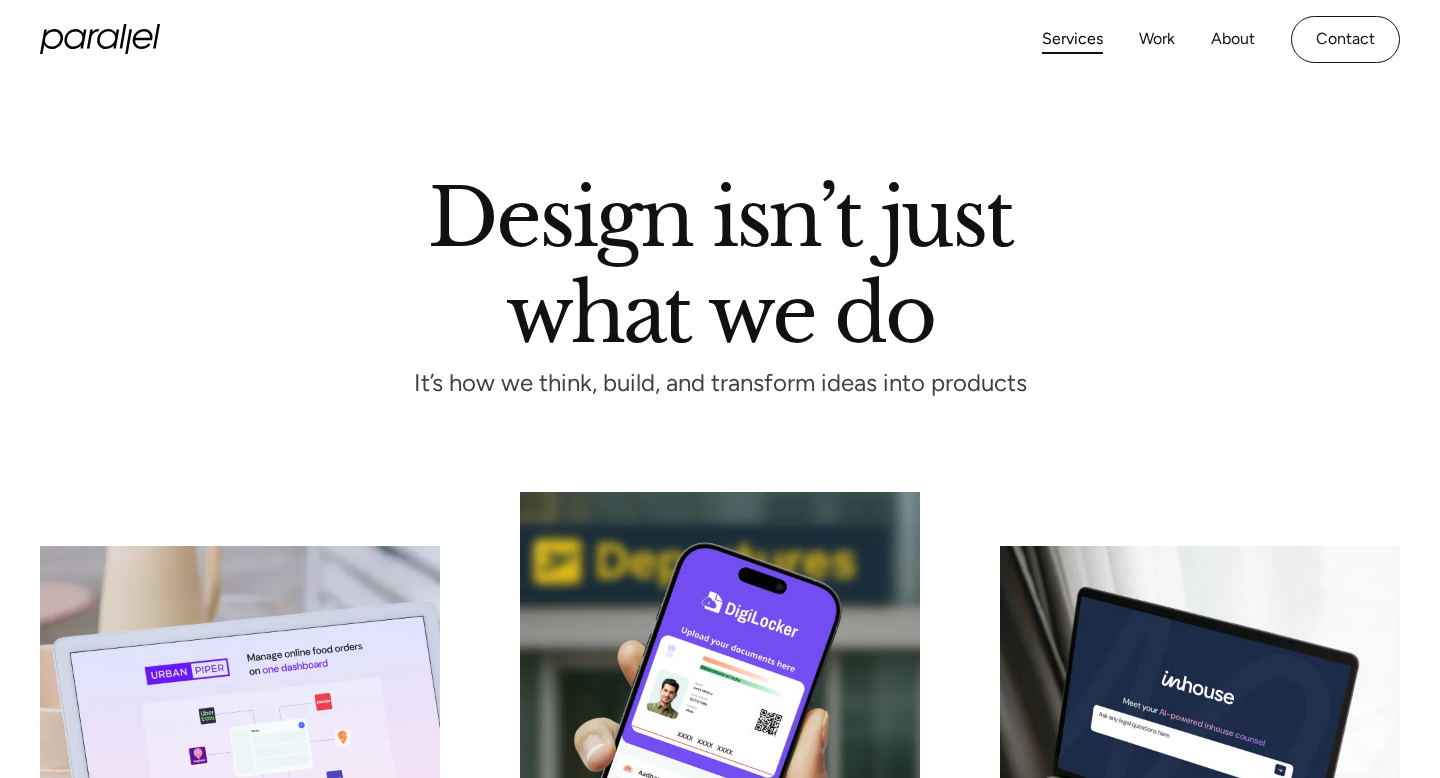 scroll, scrollTop: 0, scrollLeft: 0, axis: both 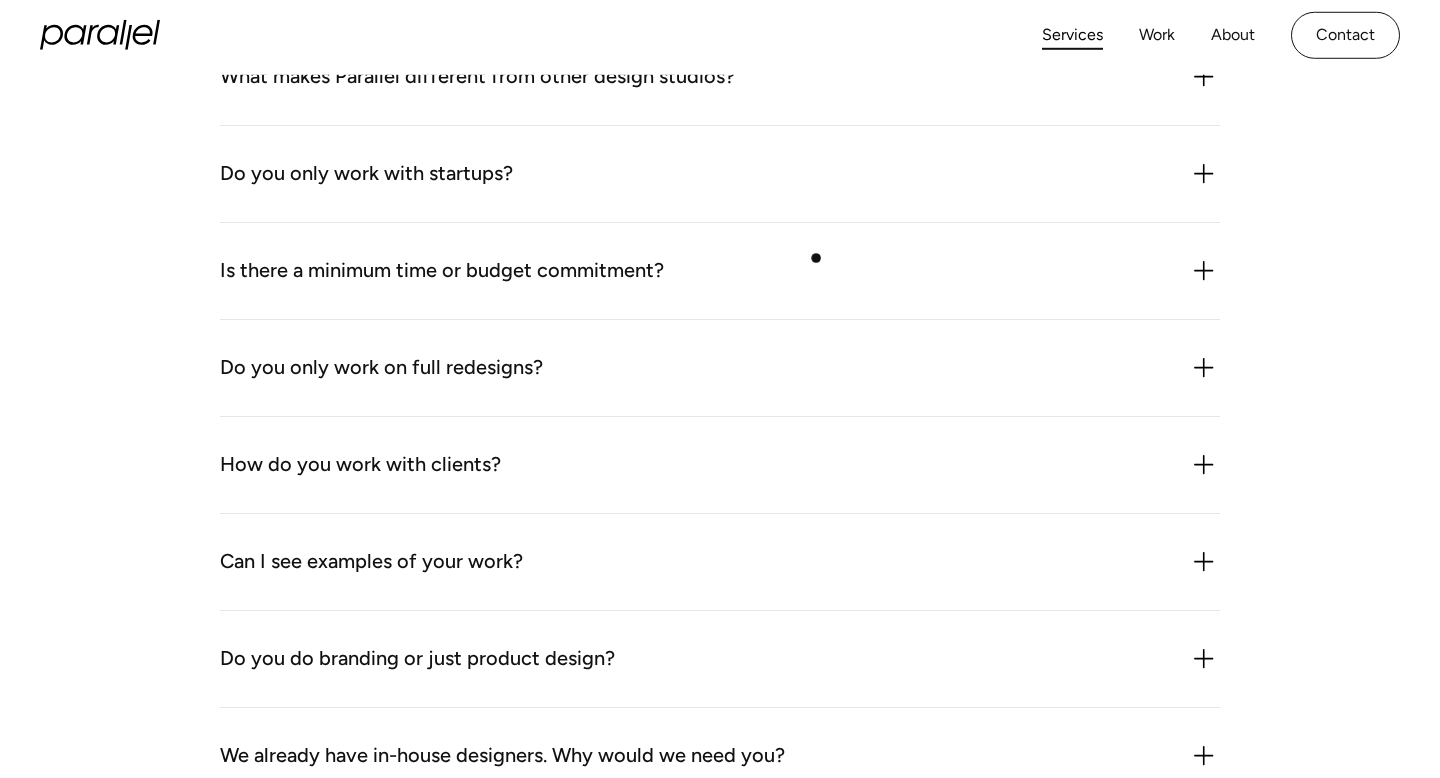 click on "Is there a minimum time or budget commitment? We’re flexible, but we don’t do one-off tasks. Most projects start with a 4–6 week sprint and evolve from there. The best outcomes come from focused, collaborative work not piecemeal execution." at bounding box center [720, 271] 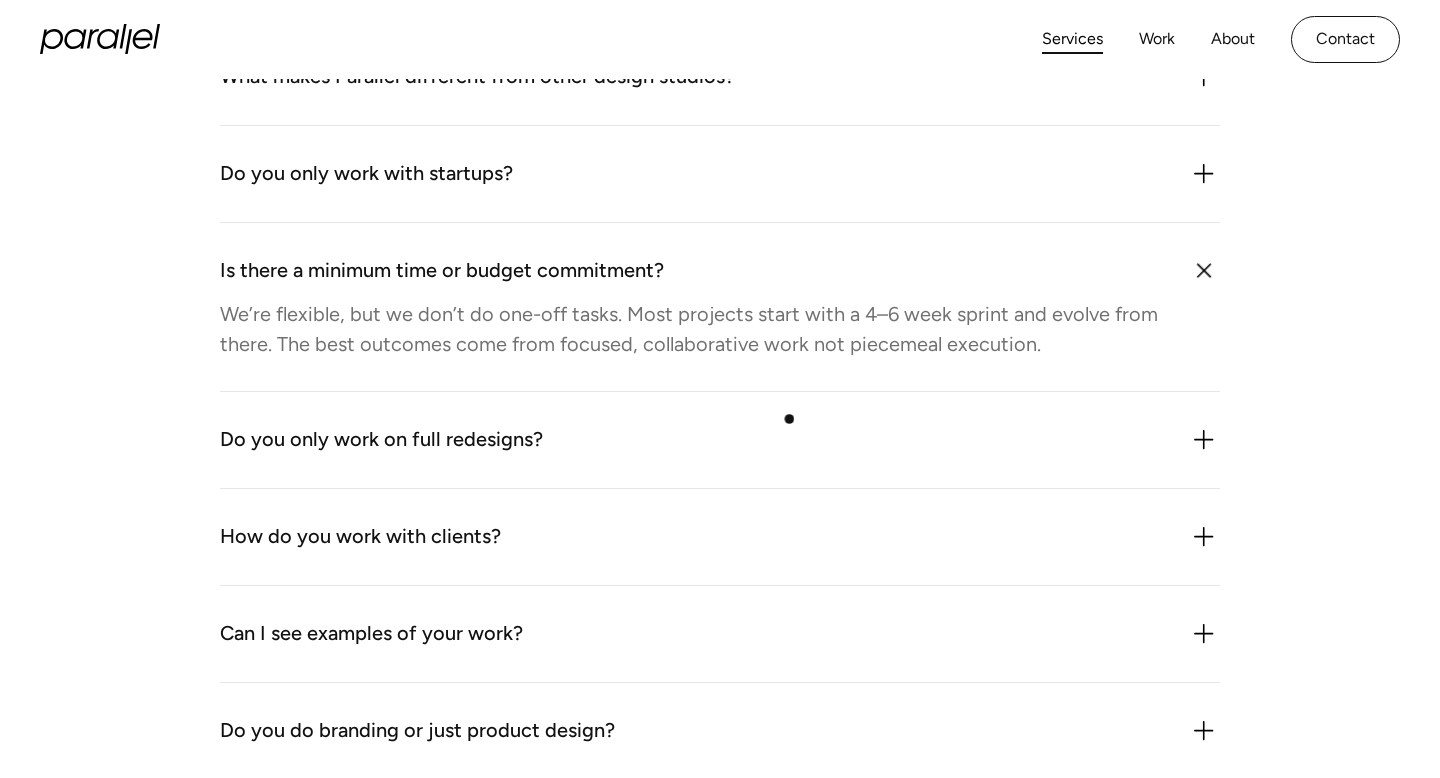 click on "Do you only work on full redesigns? No. We often work on specific flows, features, or experiments. That said, we always consider the bigger system so even small fixes ladder up to a stronger product." at bounding box center (720, 440) 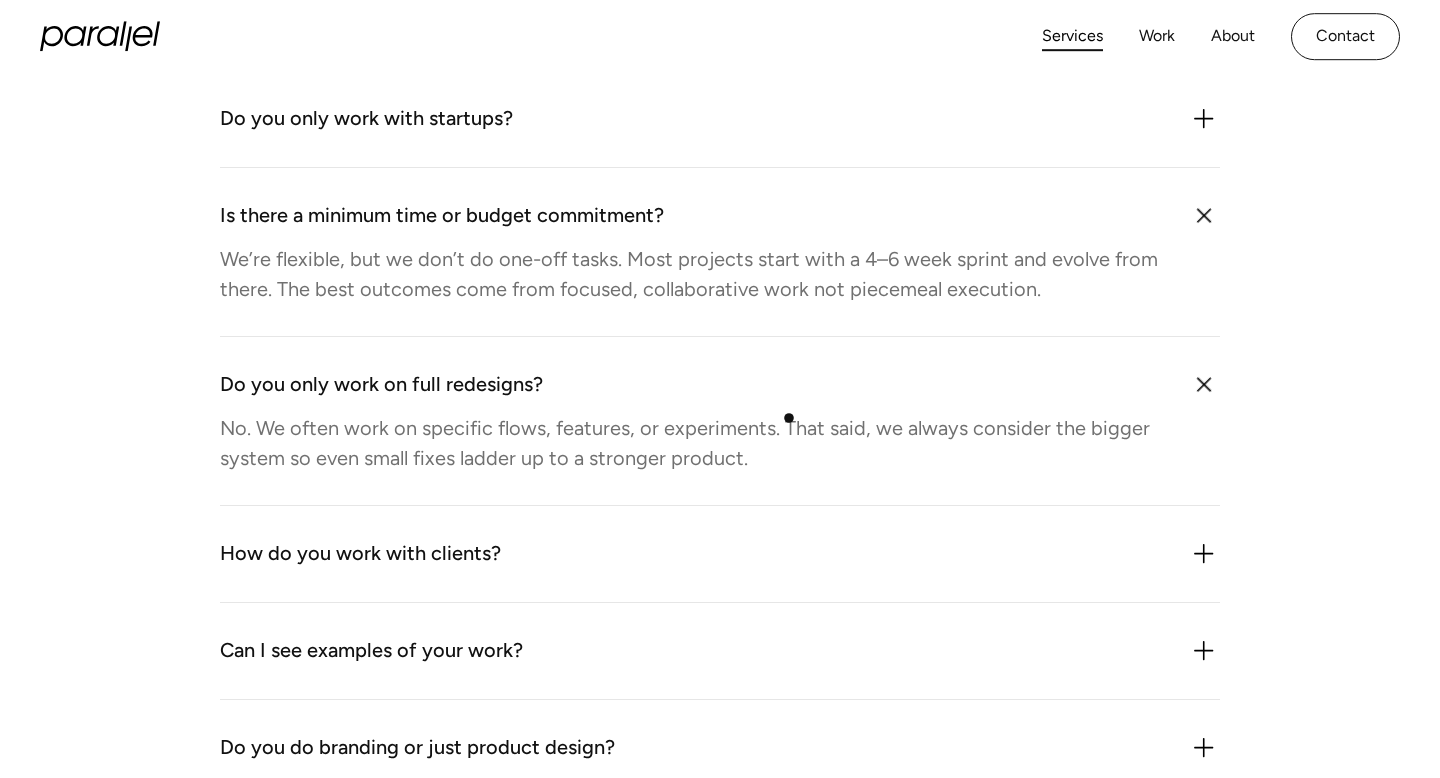 scroll, scrollTop: 5651, scrollLeft: 0, axis: vertical 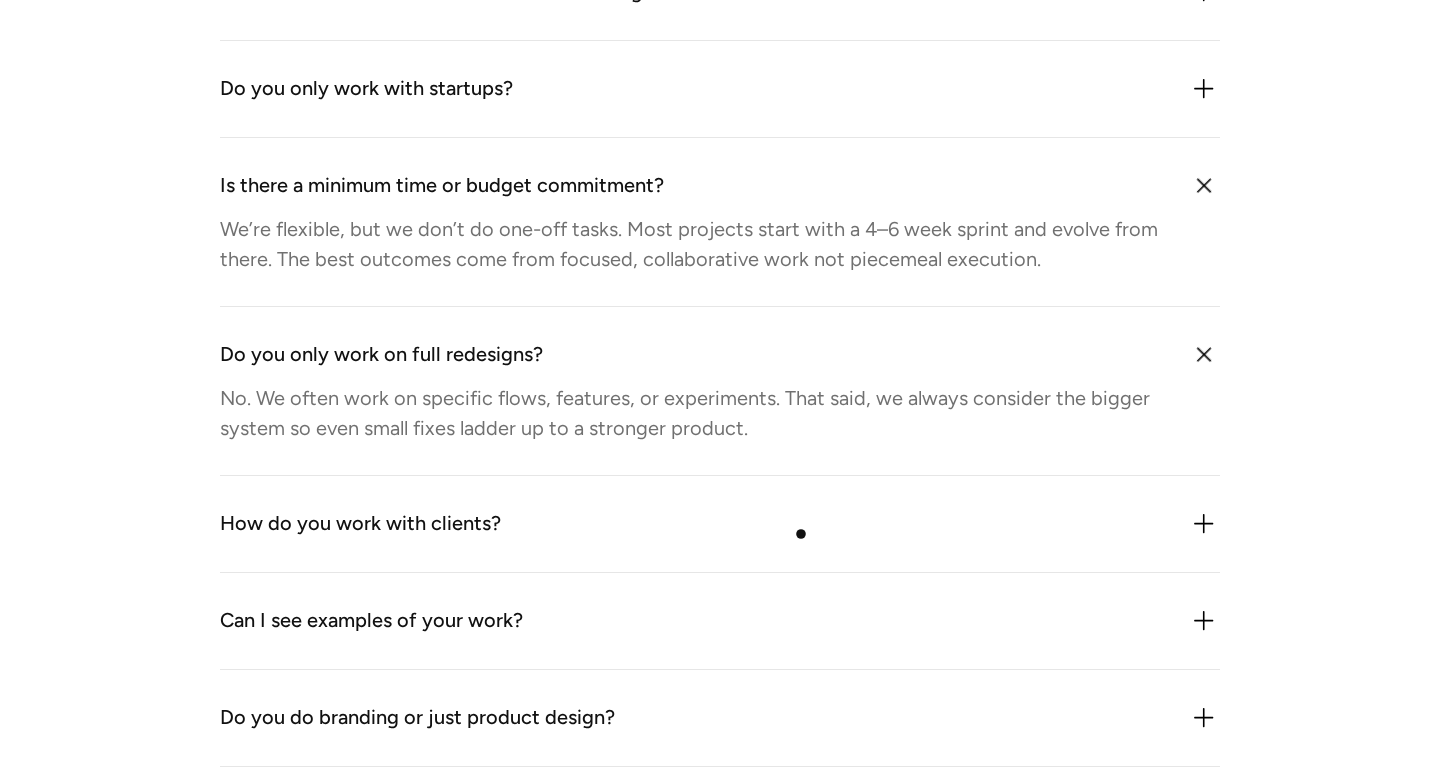 click on "How do you work with clients?" at bounding box center (720, 524) 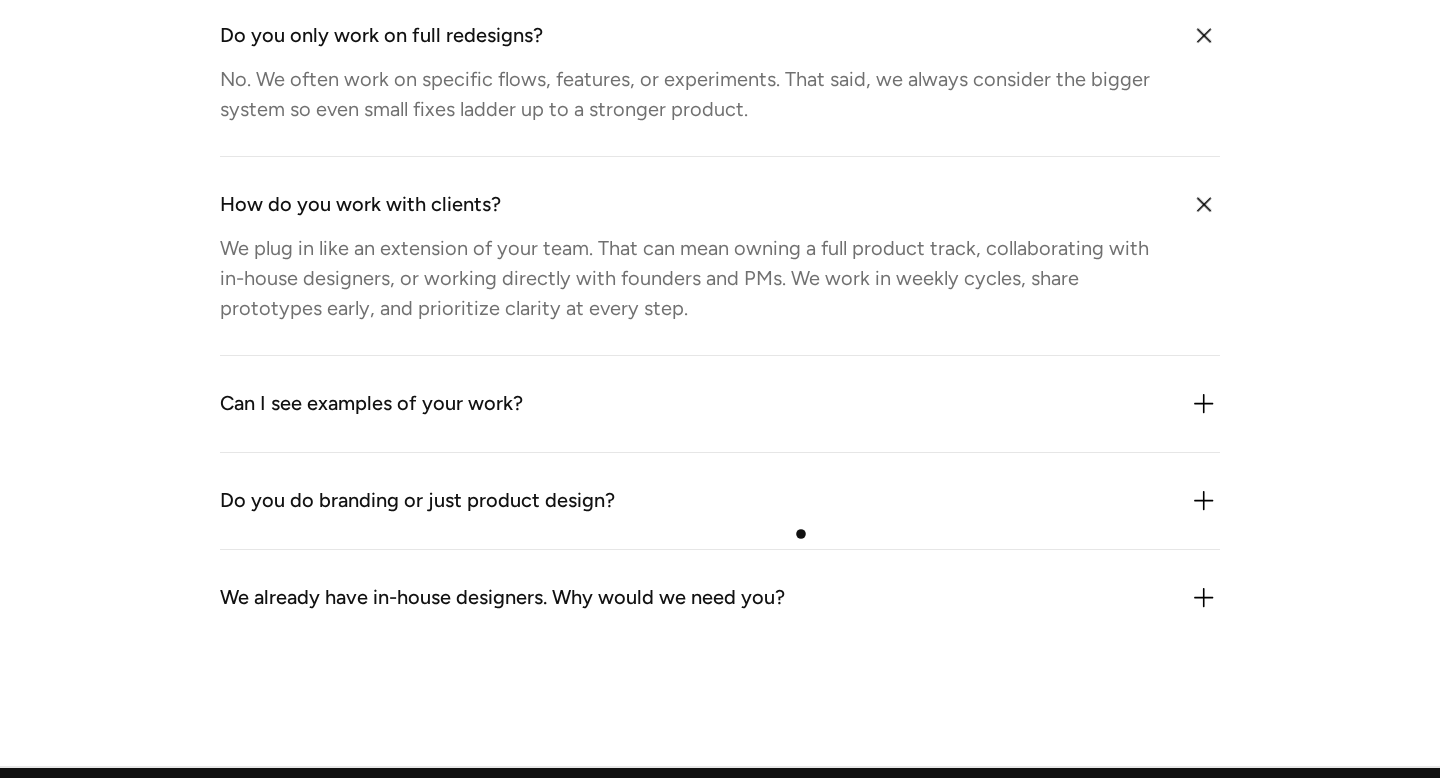 scroll, scrollTop: 5975, scrollLeft: 0, axis: vertical 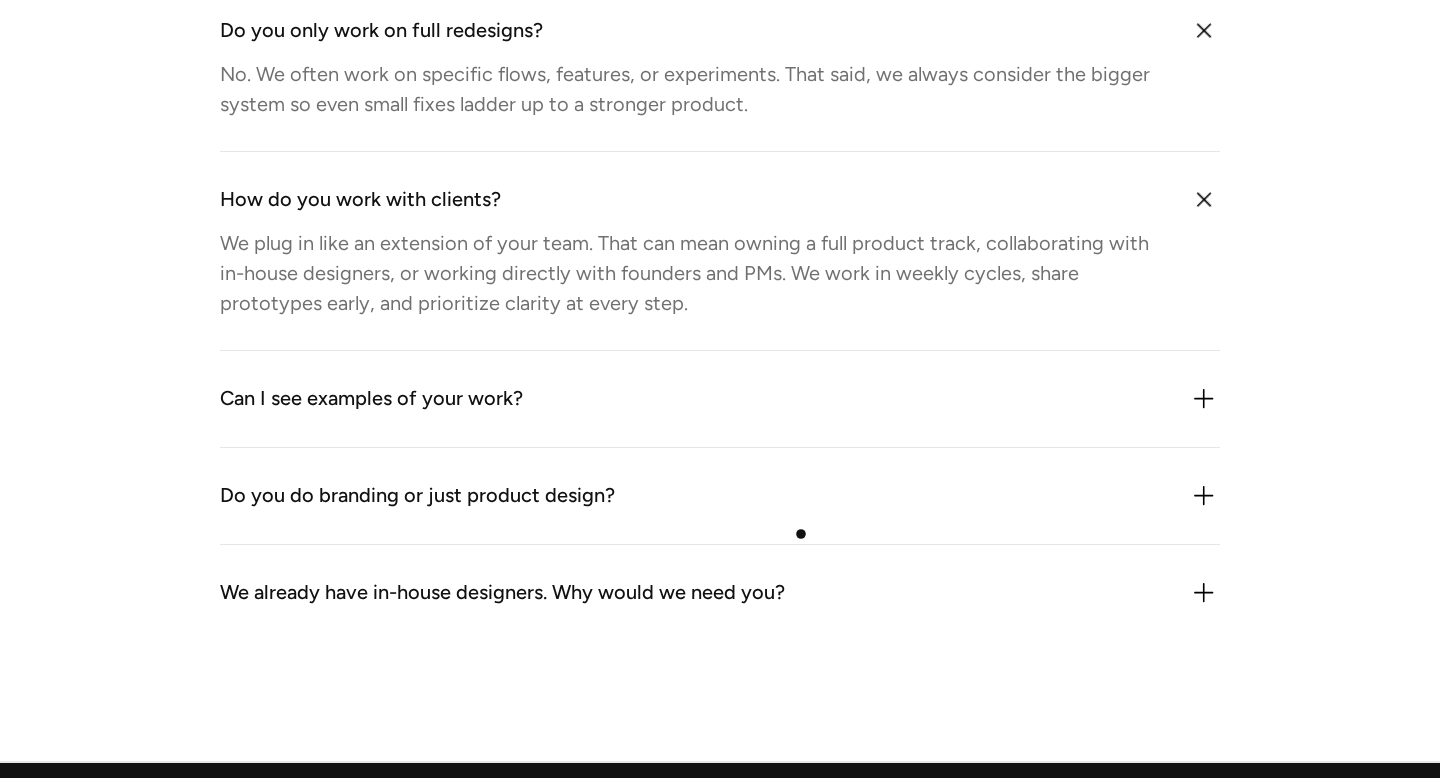 click on "Do you do branding or just product design?" at bounding box center [720, 496] 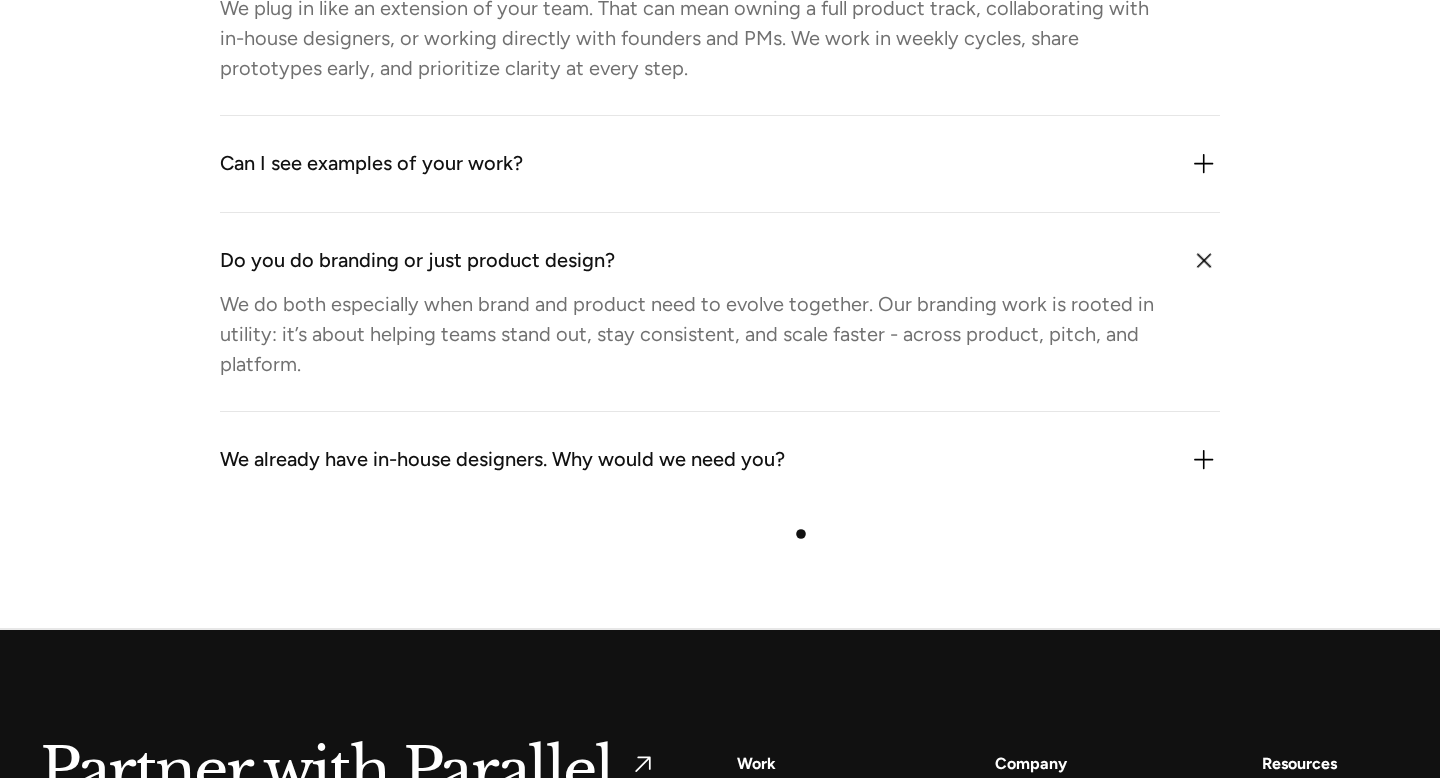 scroll, scrollTop: 6219, scrollLeft: 0, axis: vertical 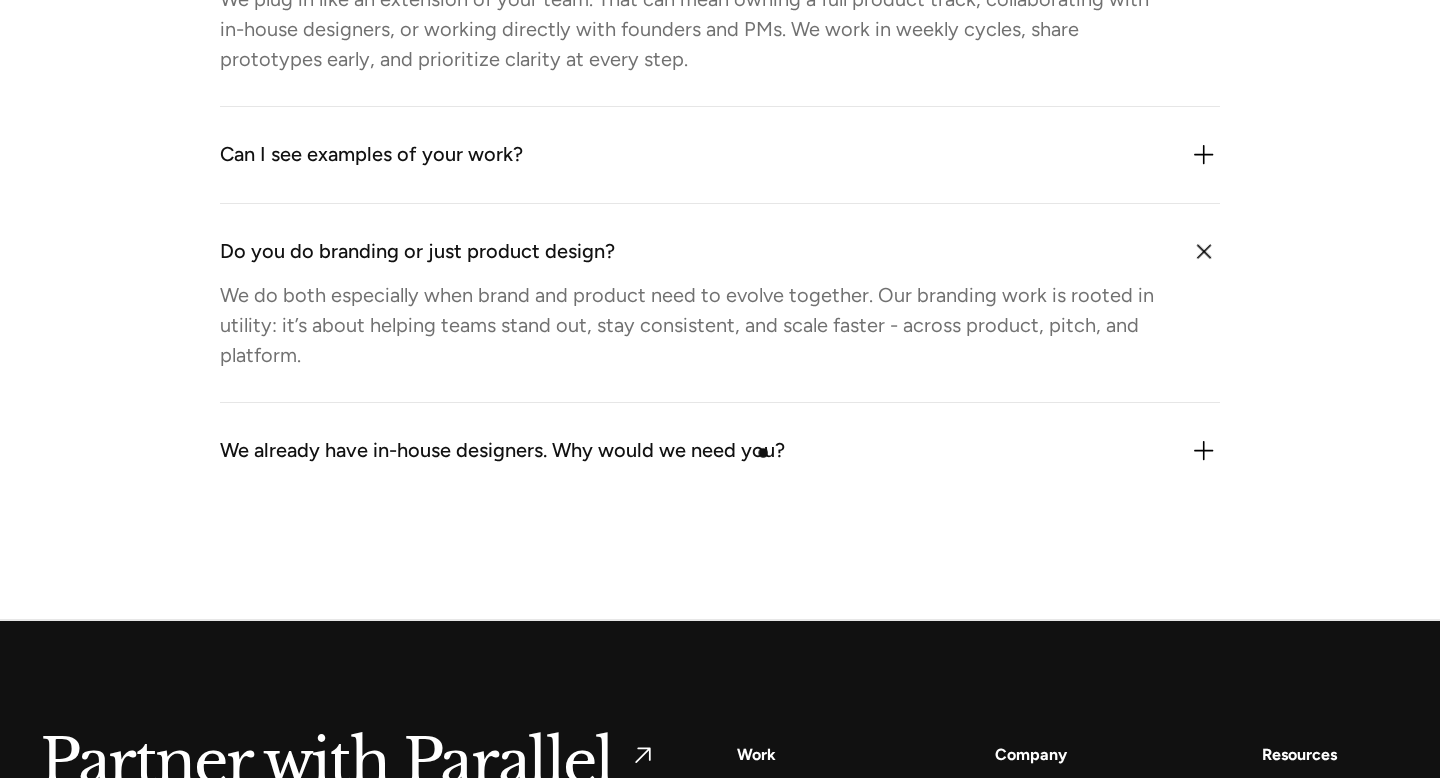 click on "We already have in-house designers. Why would we need you?" at bounding box center (502, 451) 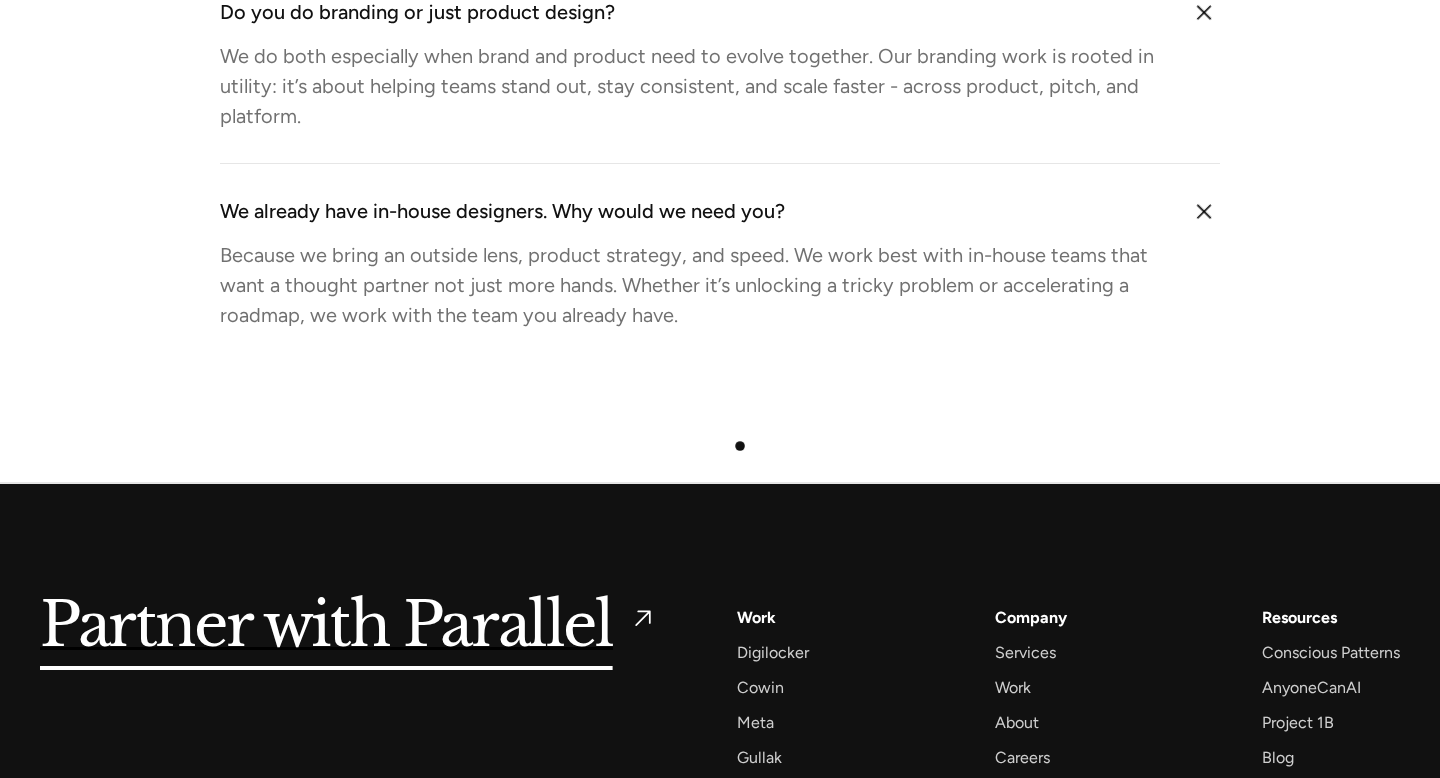 scroll, scrollTop: 6732, scrollLeft: 0, axis: vertical 